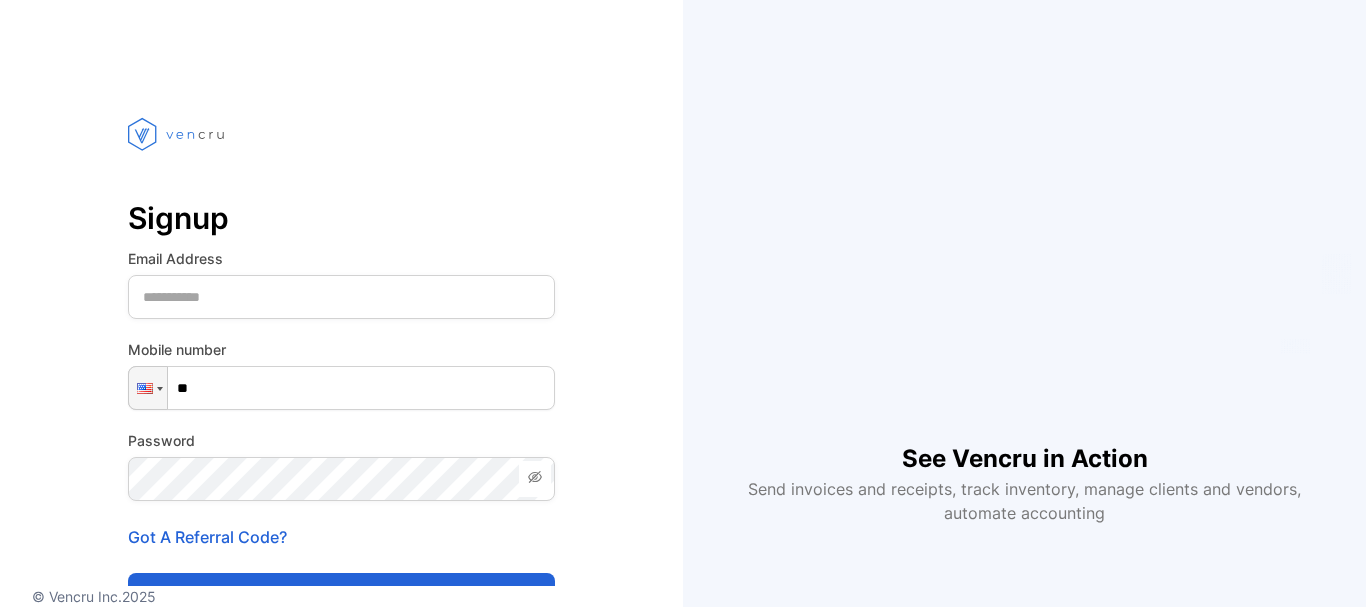 scroll, scrollTop: 0, scrollLeft: 0, axis: both 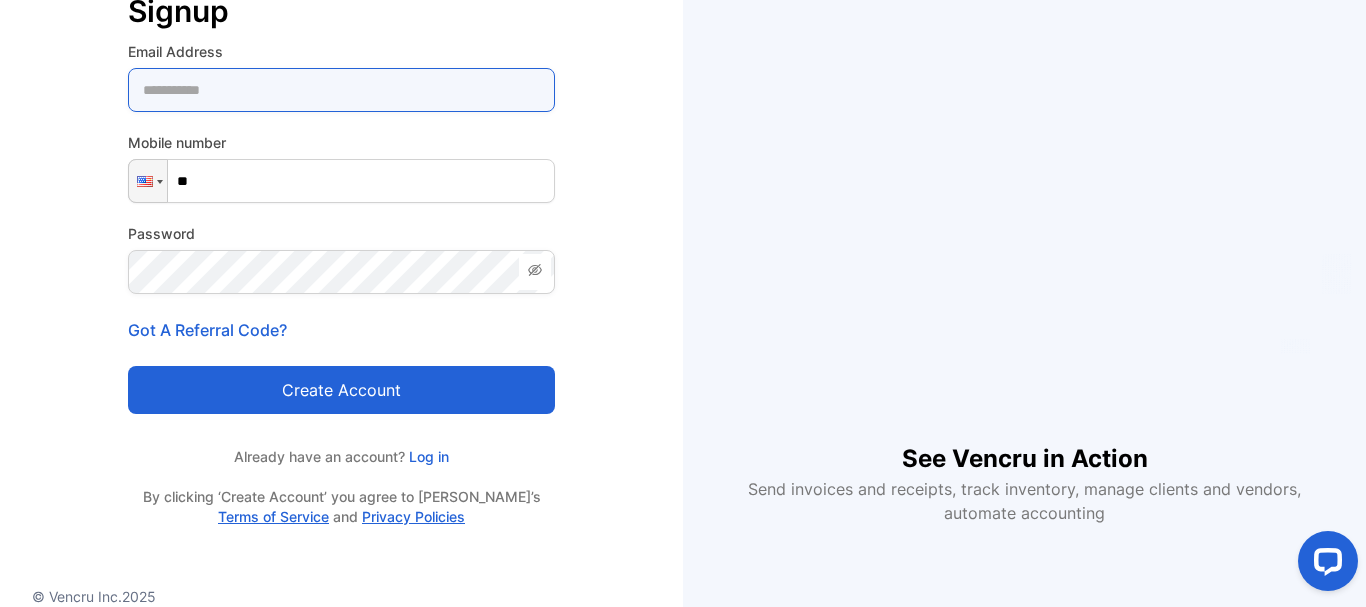 click at bounding box center (341, 90) 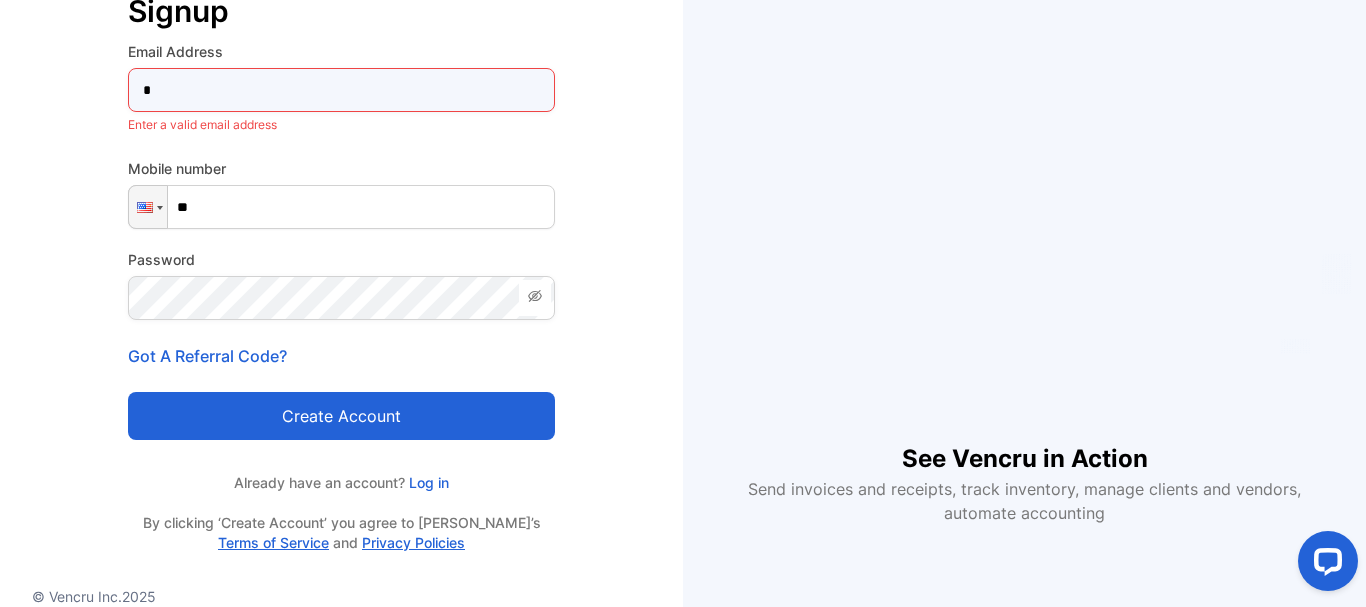 type on "**********" 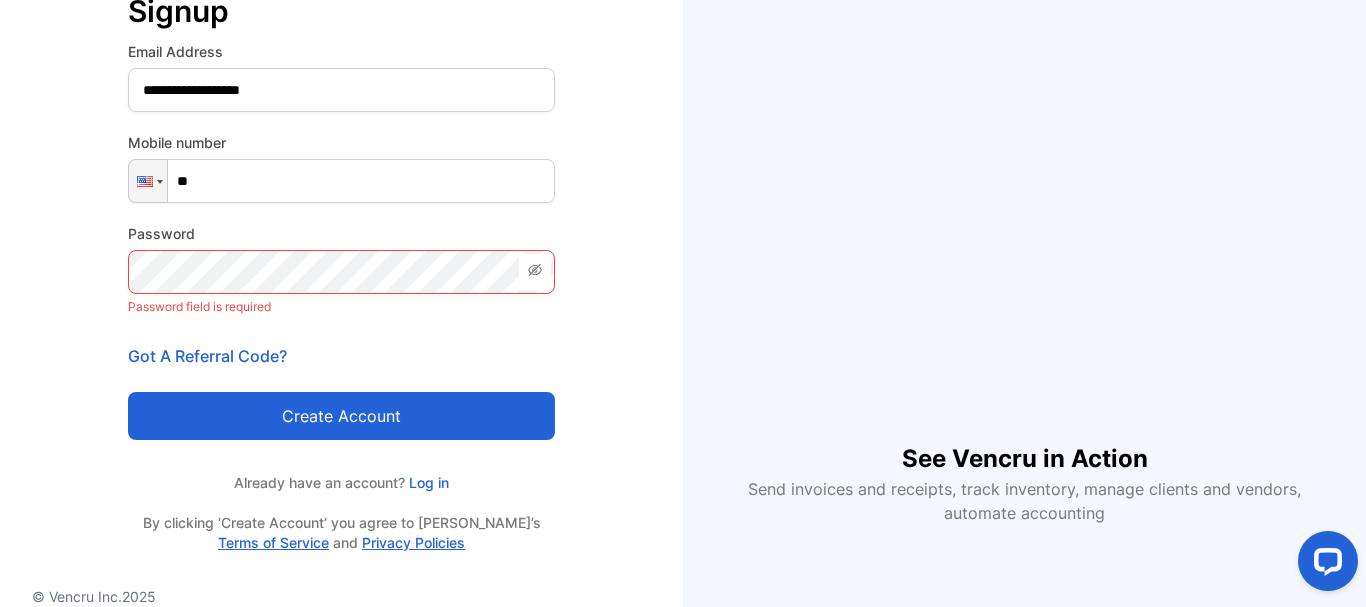 click on "**" at bounding box center [341, 181] 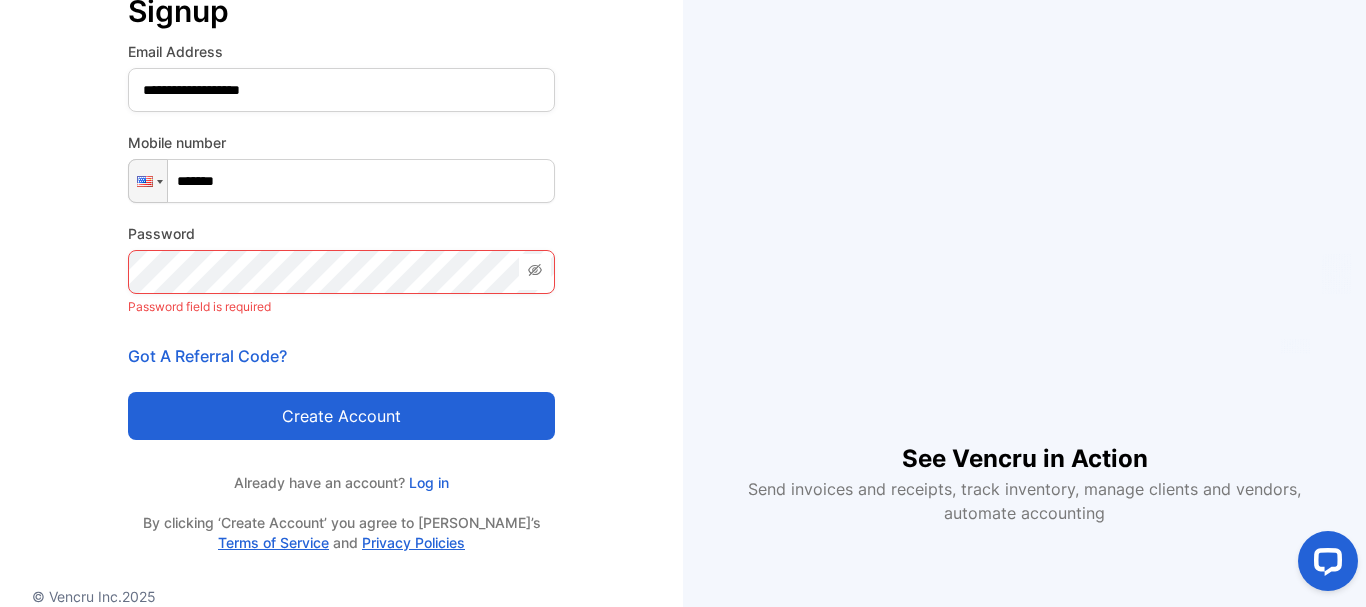 click on "*******" at bounding box center [341, 181] 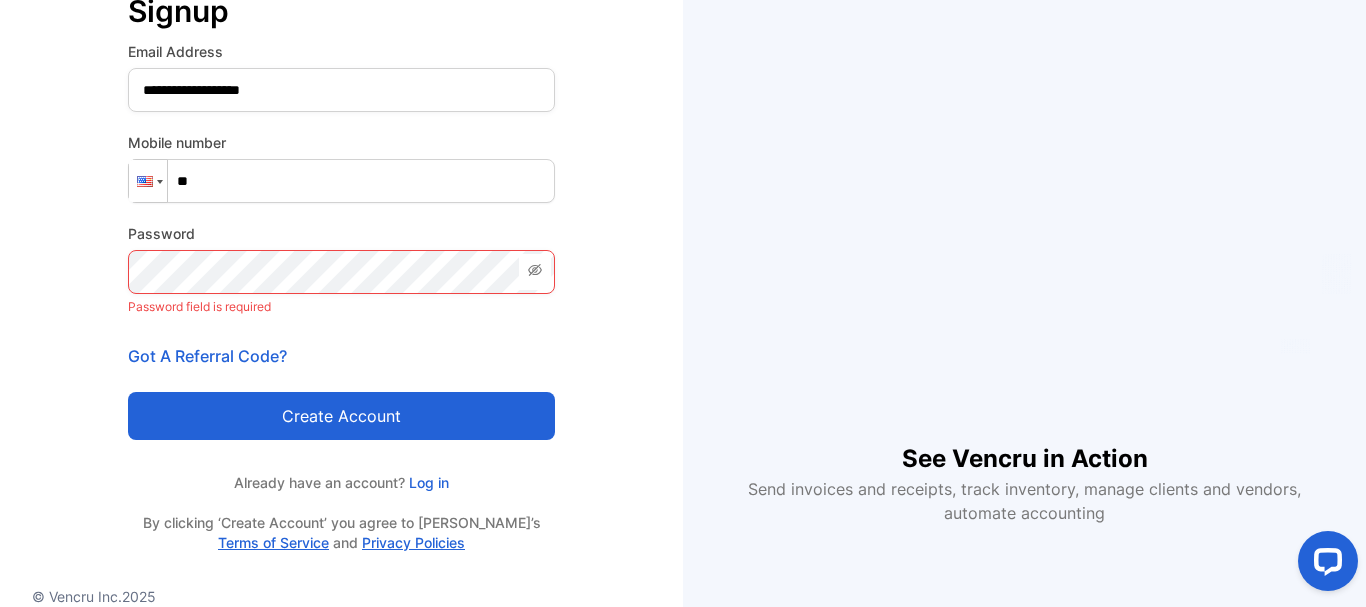 drag, startPoint x: 223, startPoint y: 181, endPoint x: 158, endPoint y: 180, distance: 65.00769 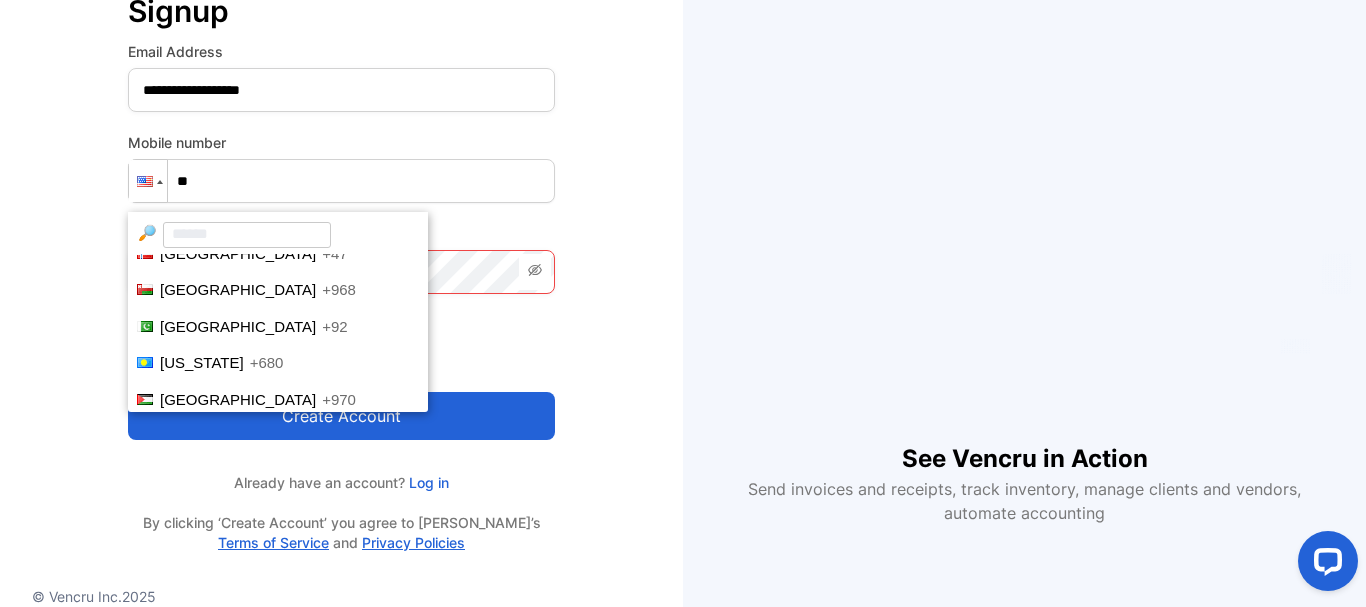 scroll, scrollTop: 5139, scrollLeft: 0, axis: vertical 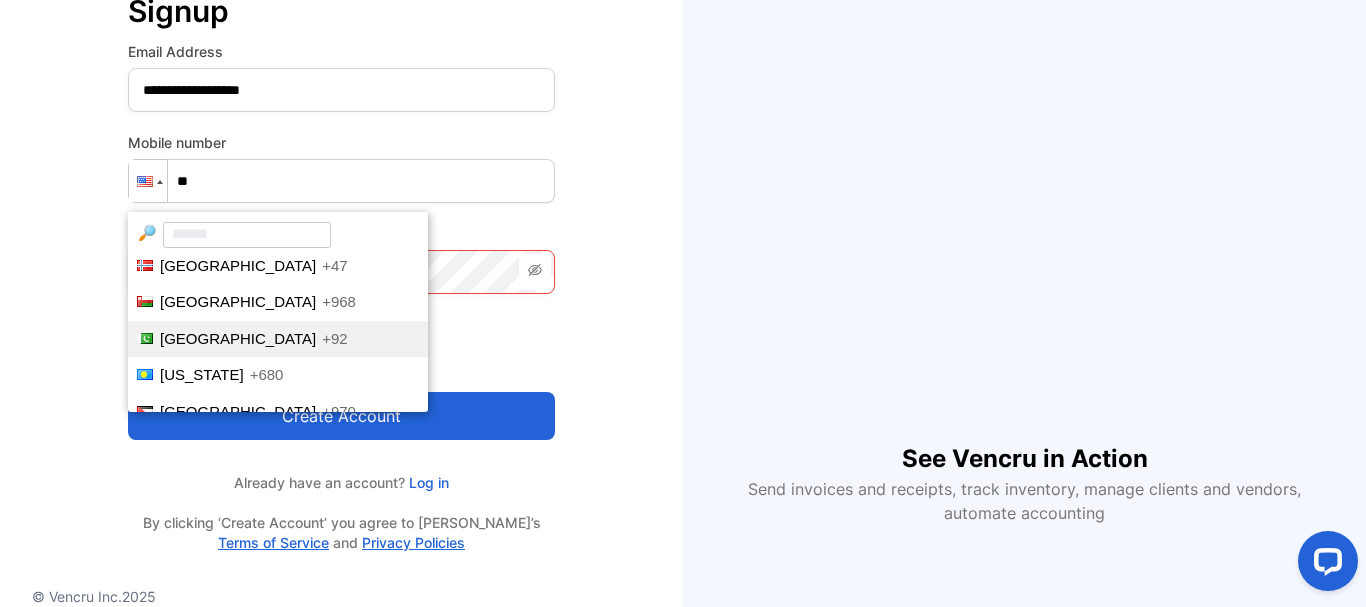 click on "[GEOGRAPHIC_DATA]" at bounding box center (238, 338) 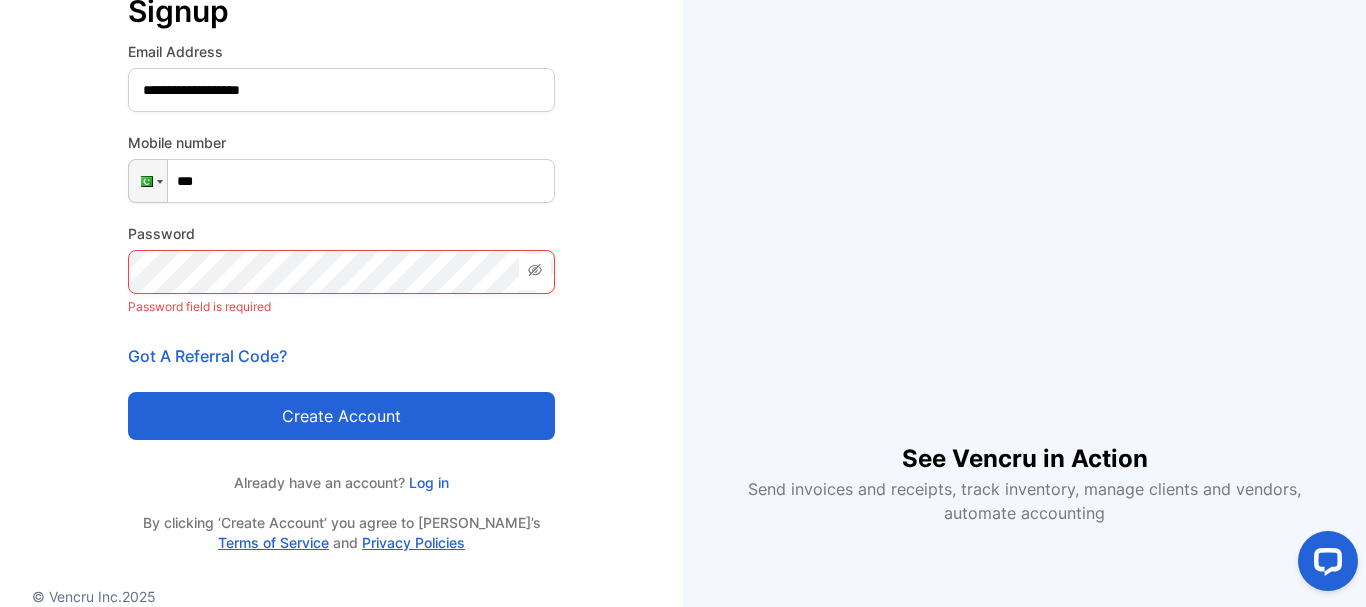 click on "**********" at bounding box center [341, 213] 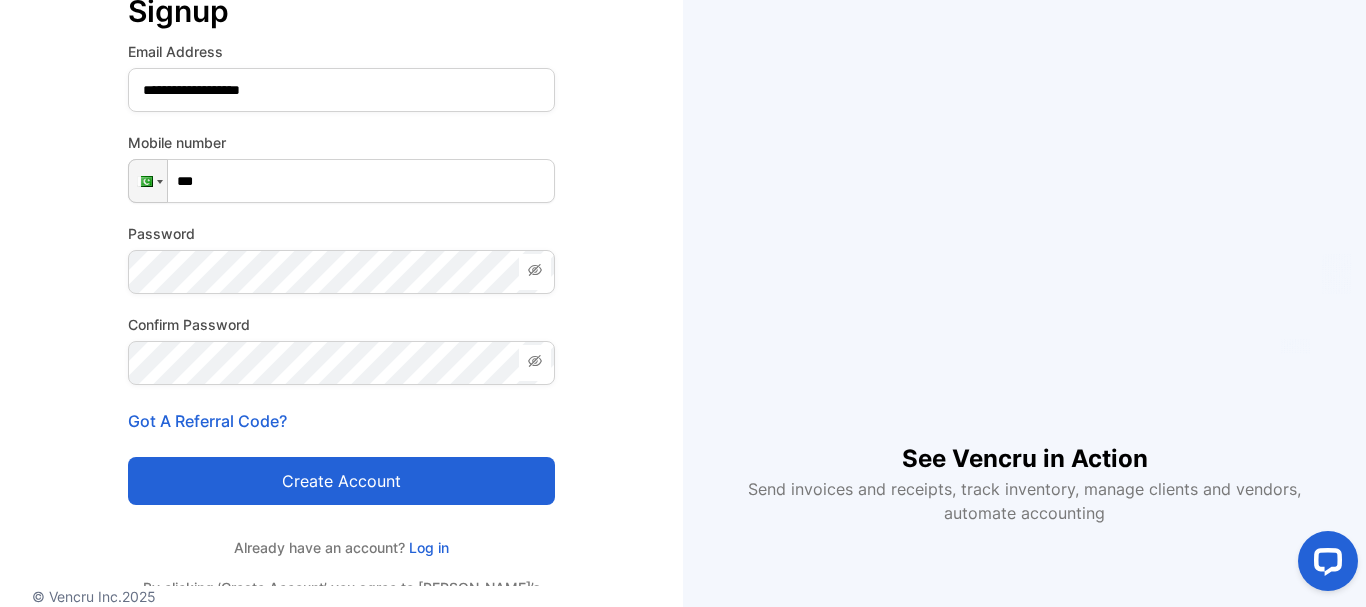 click on "***" at bounding box center (341, 181) 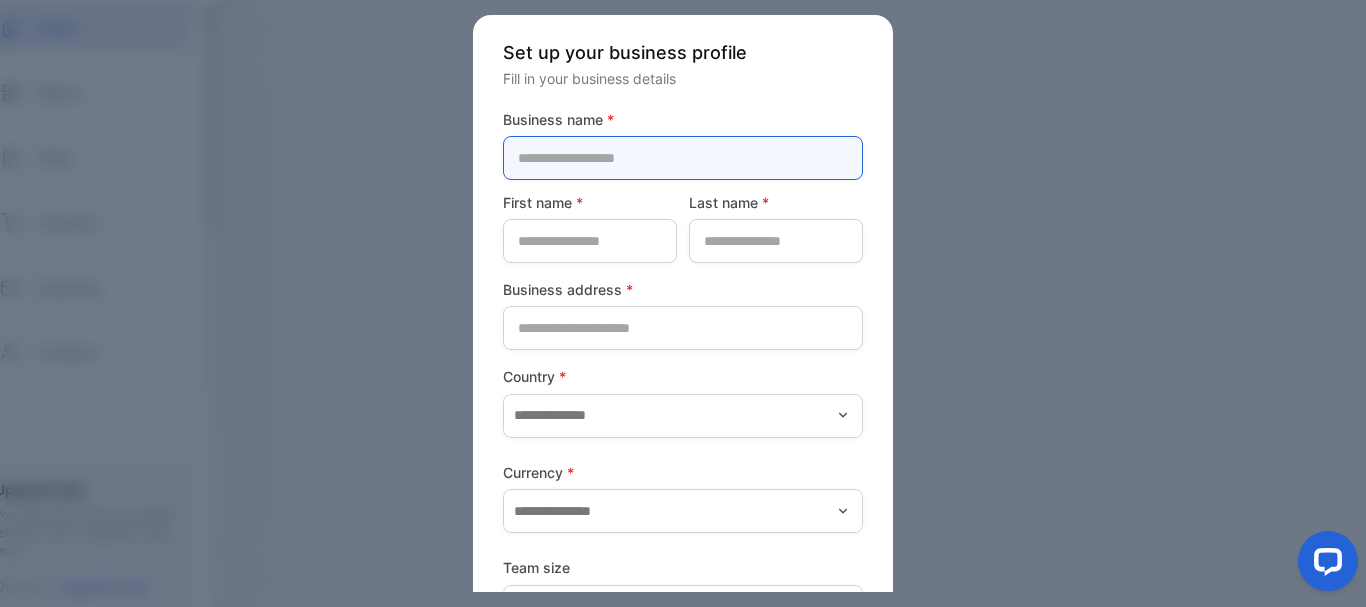 click at bounding box center (683, 158) 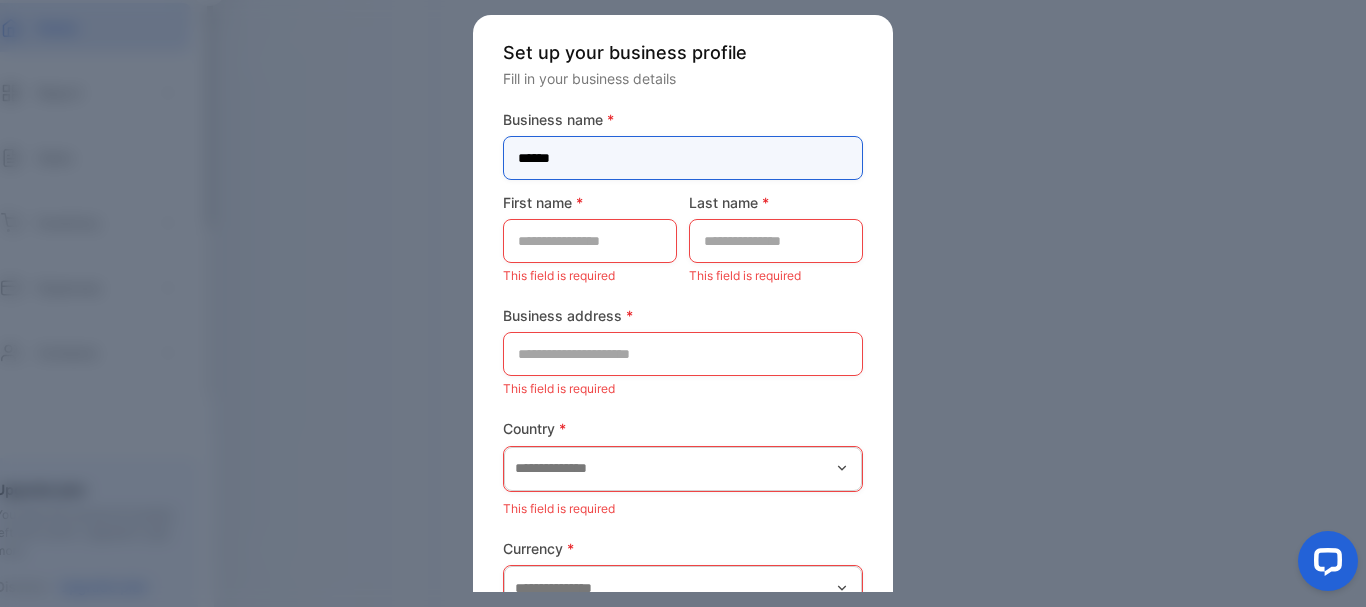type on "******" 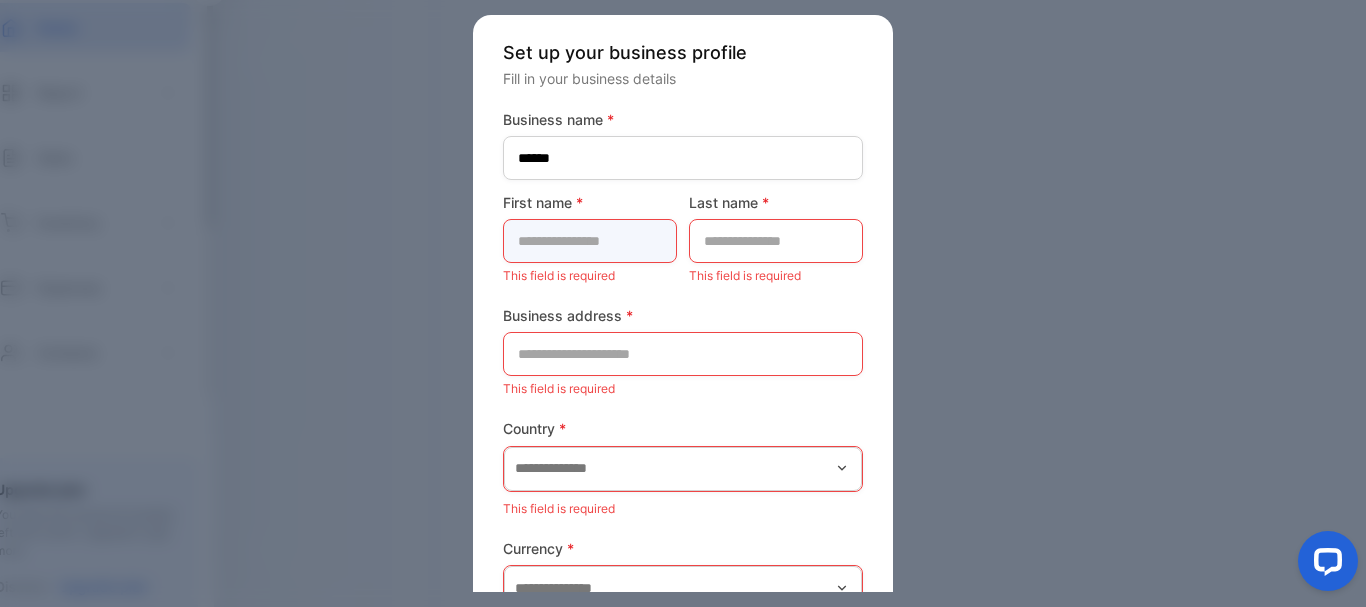 click at bounding box center (590, 241) 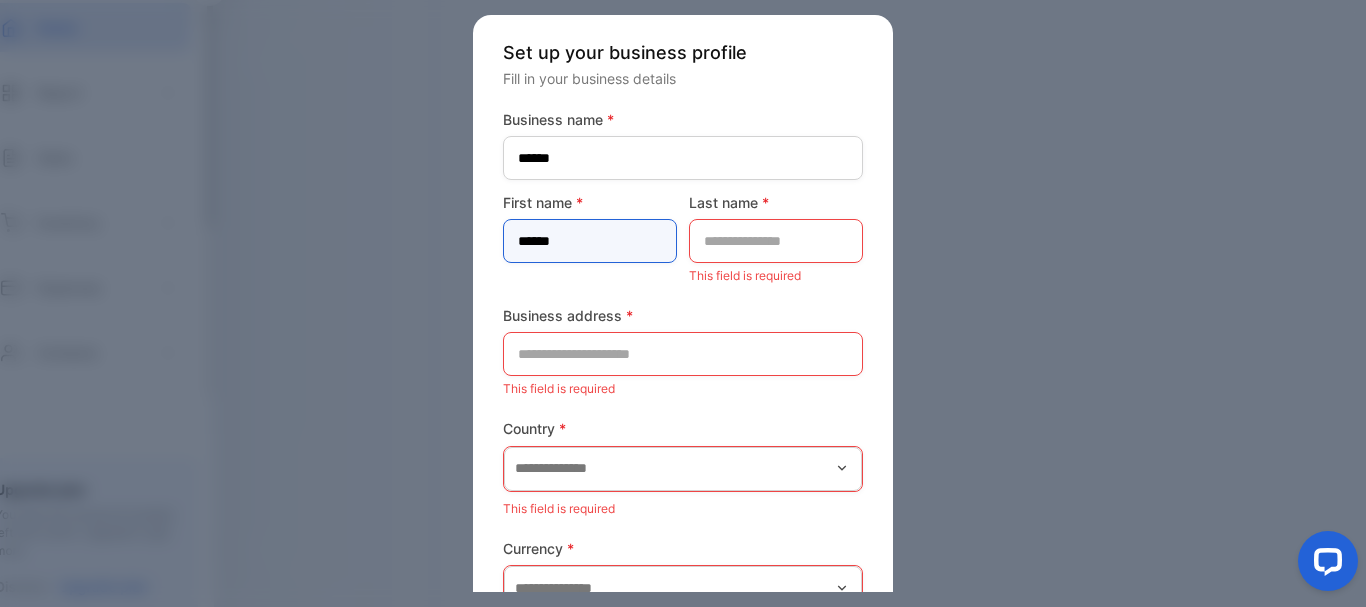 type on "******" 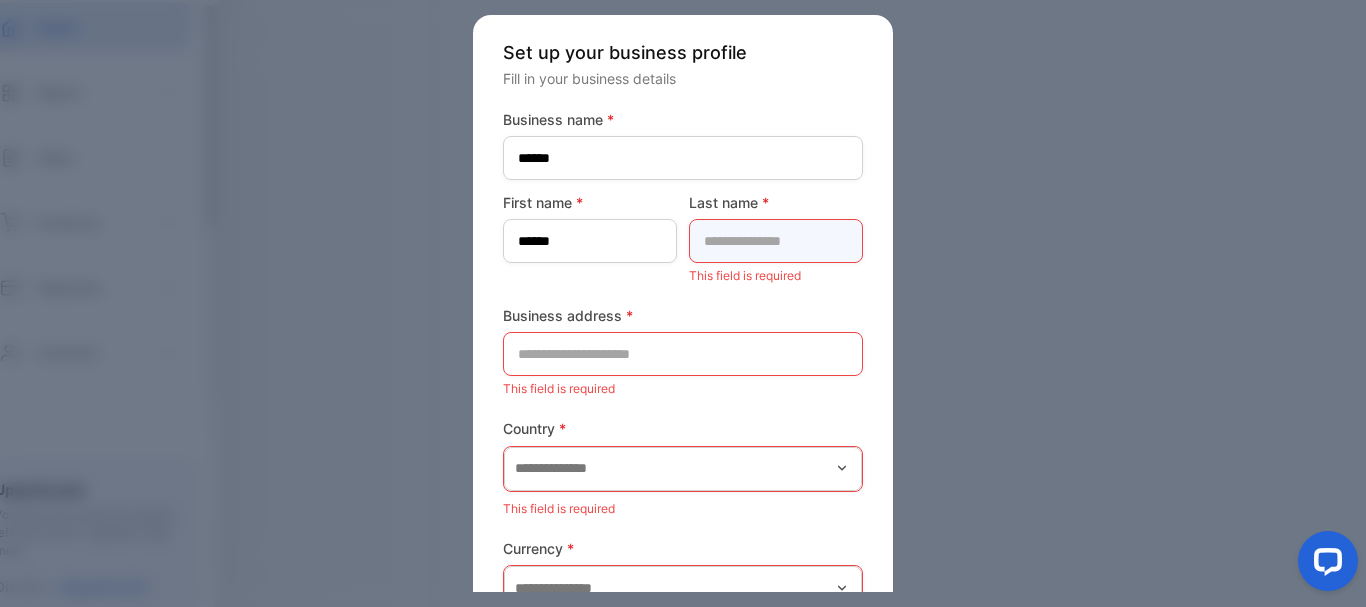 click at bounding box center [776, 241] 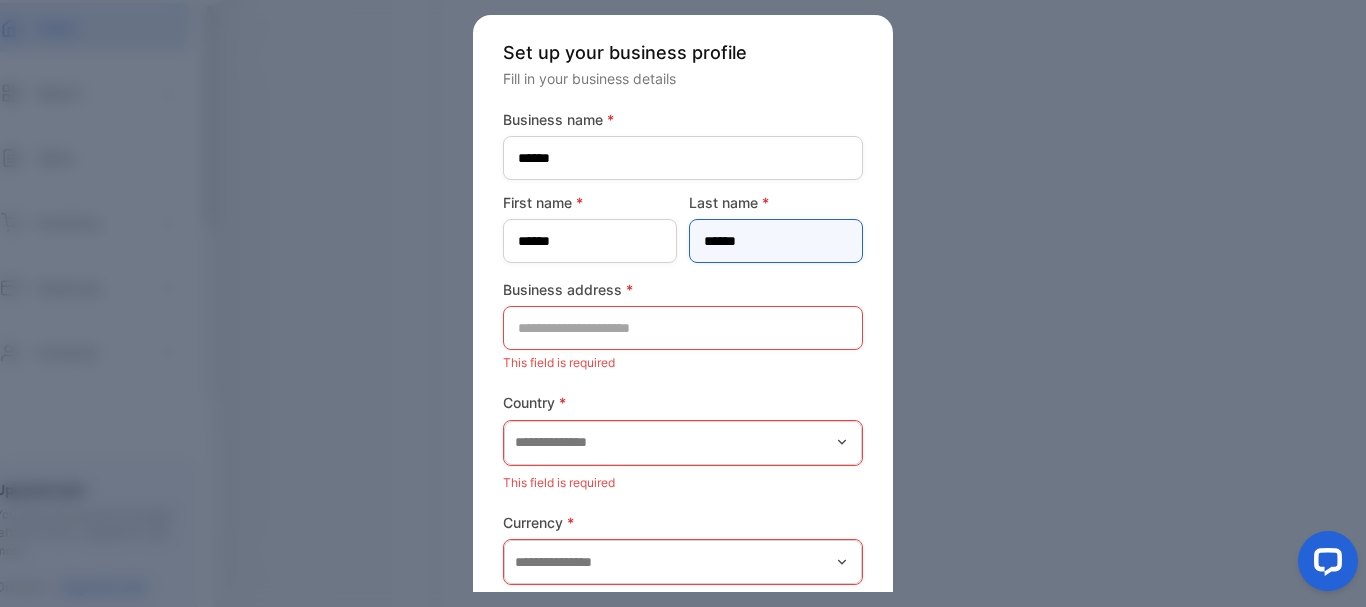 type on "******" 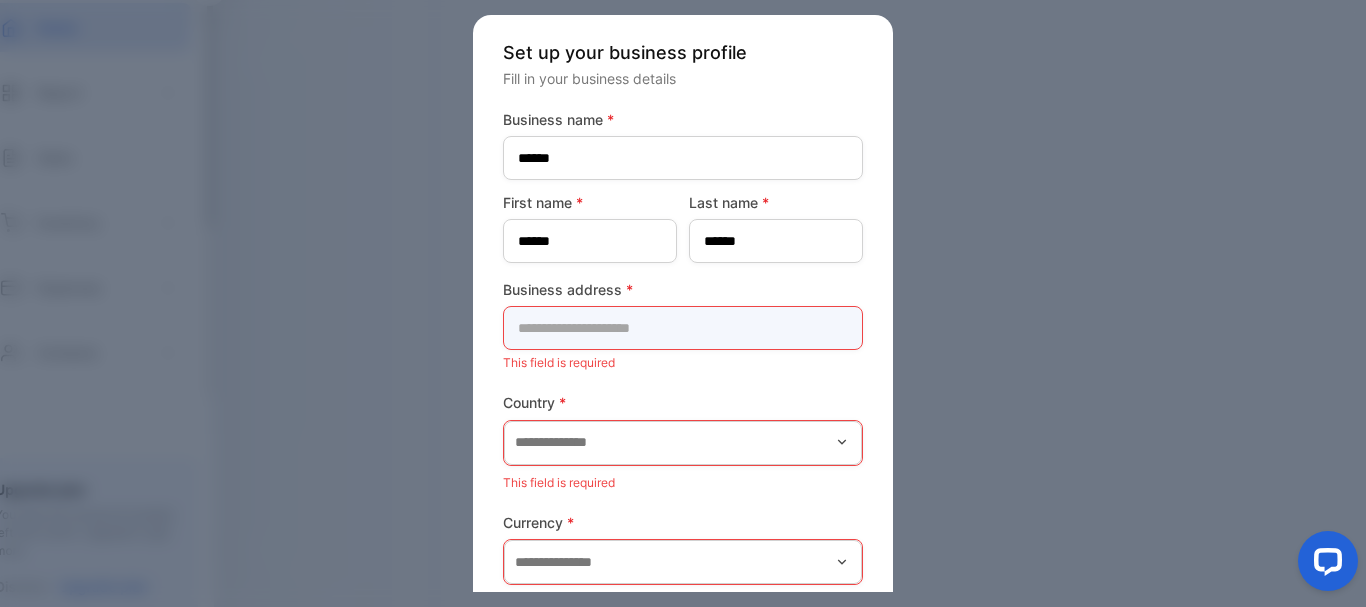 click at bounding box center [683, 328] 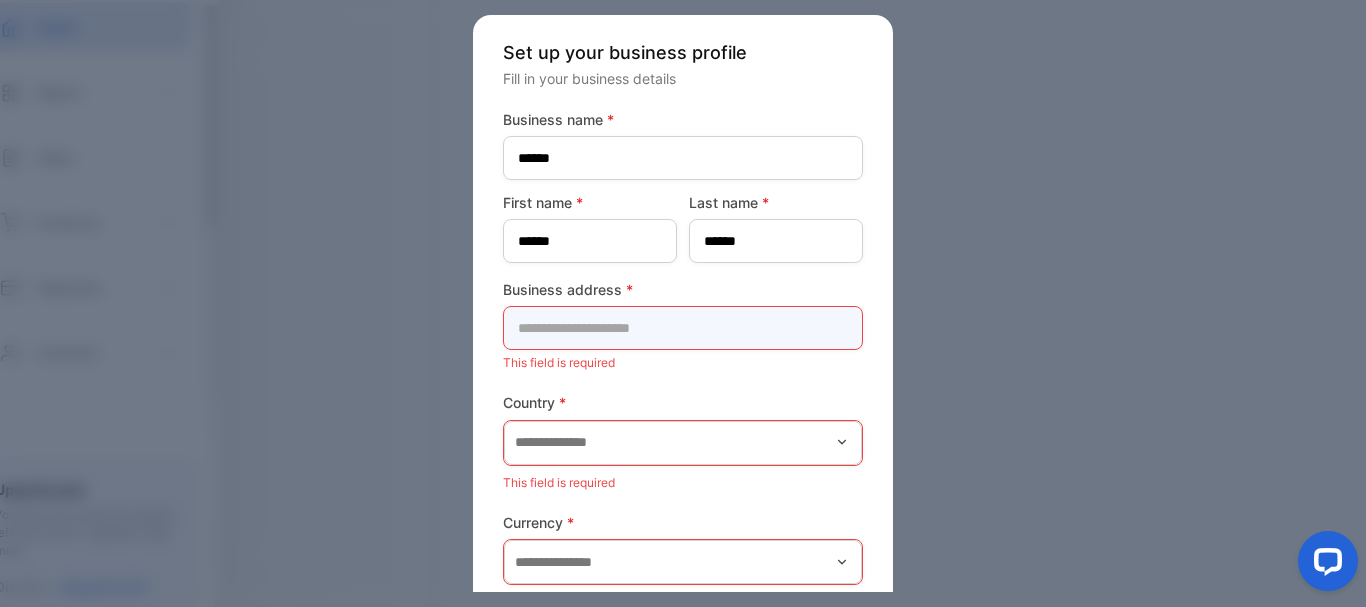 type on "**********" 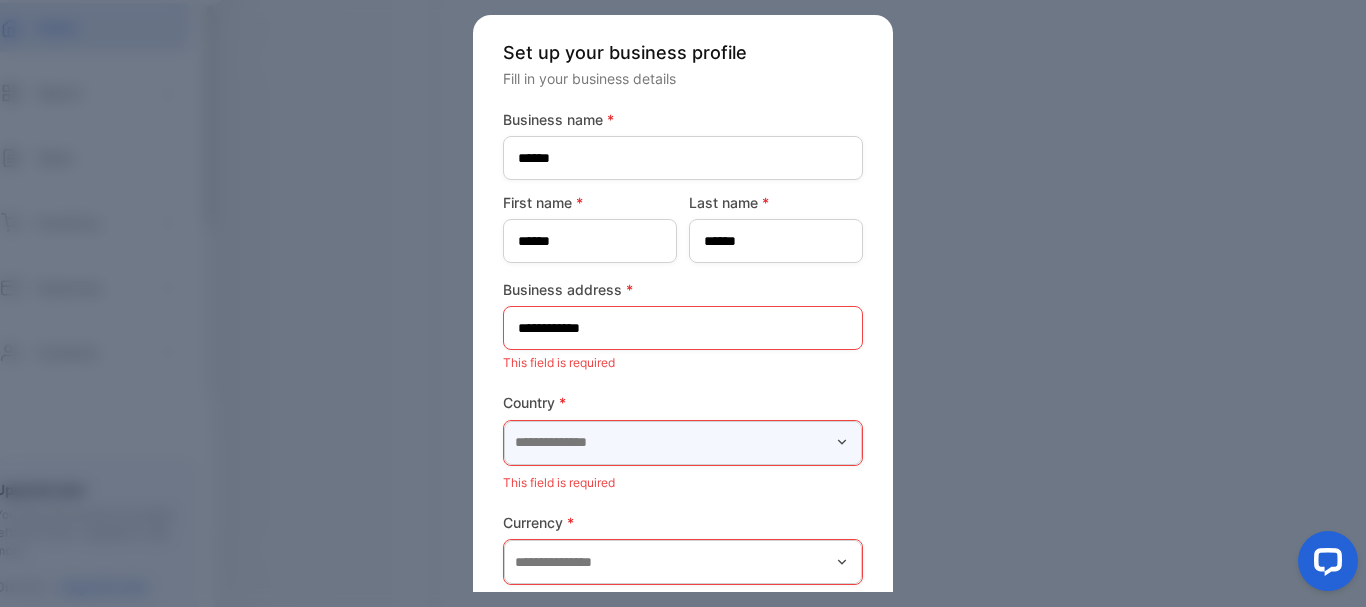 type on "********" 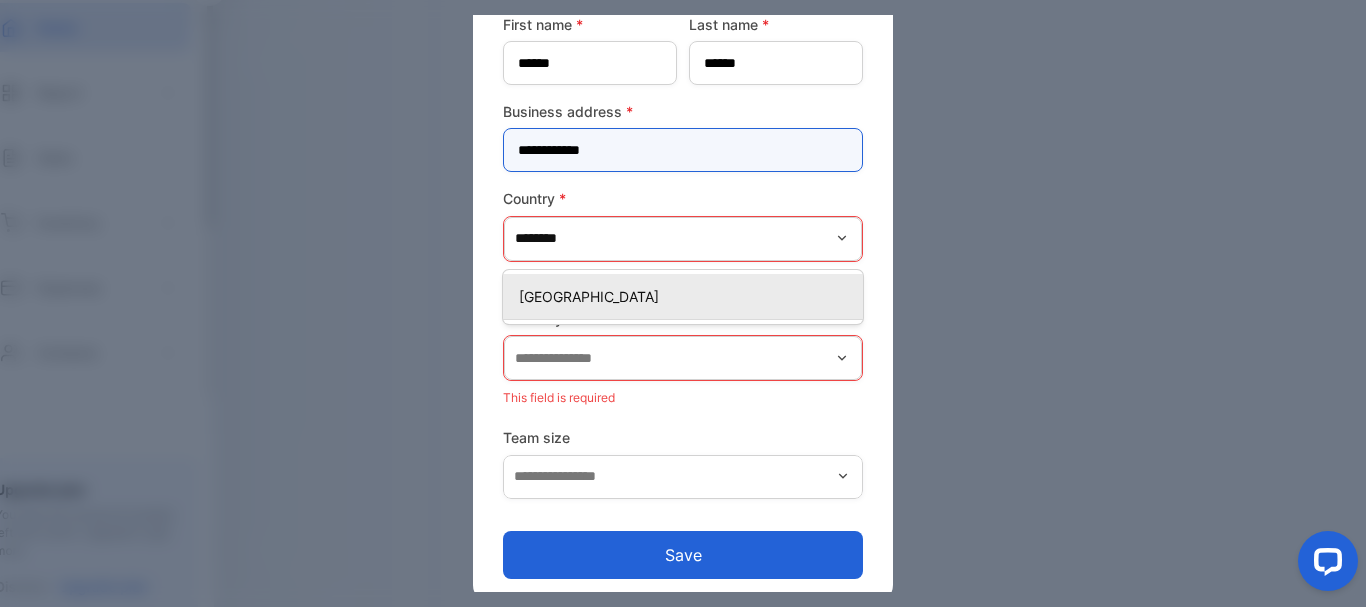 scroll, scrollTop: 189, scrollLeft: 0, axis: vertical 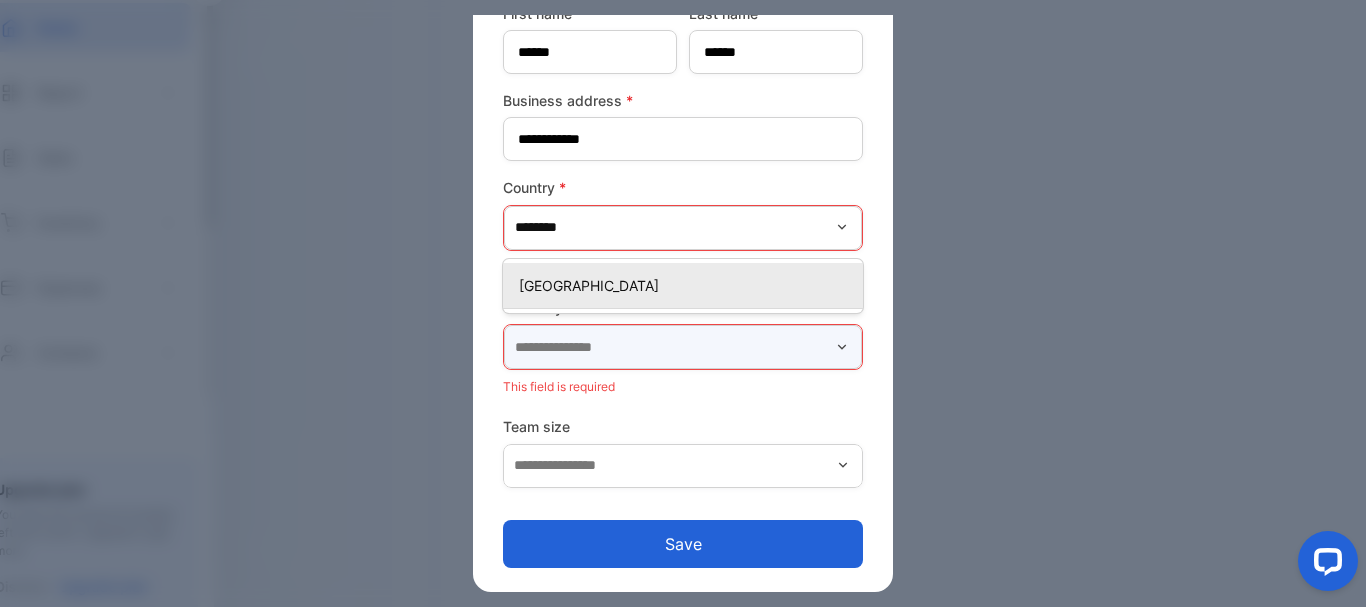 click at bounding box center (683, 347) 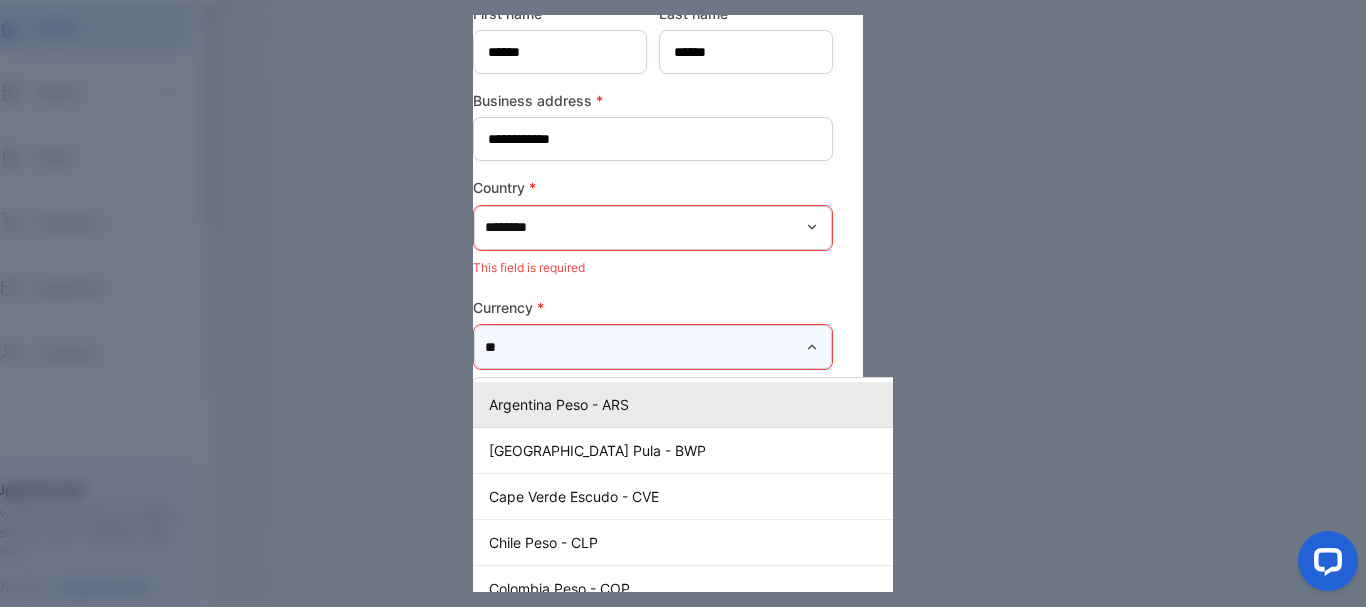 scroll, scrollTop: 189, scrollLeft: 0, axis: vertical 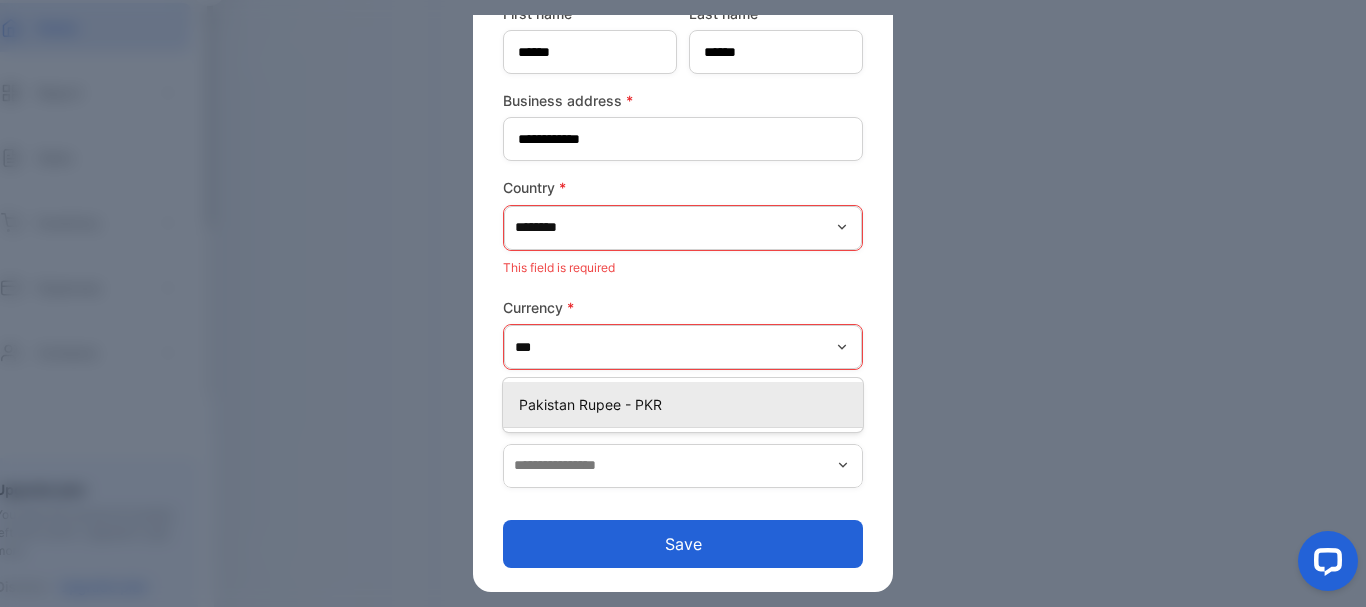 click on "Pakistan Rupee - PKR" at bounding box center [687, 404] 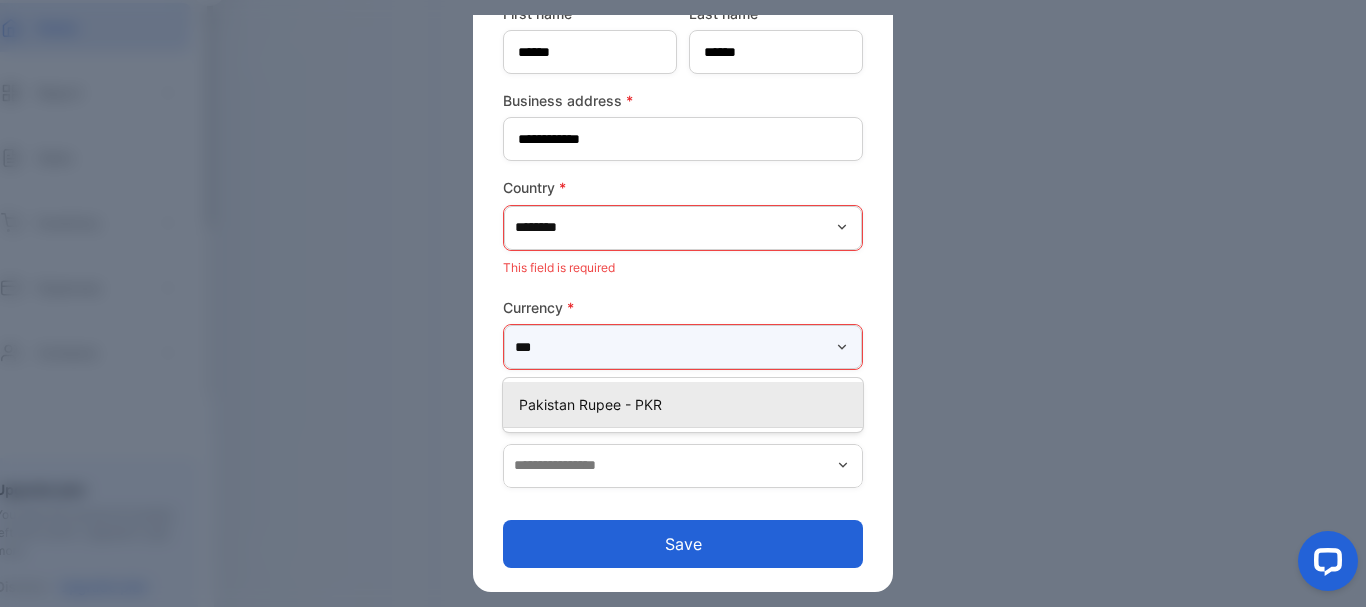 type on "**********" 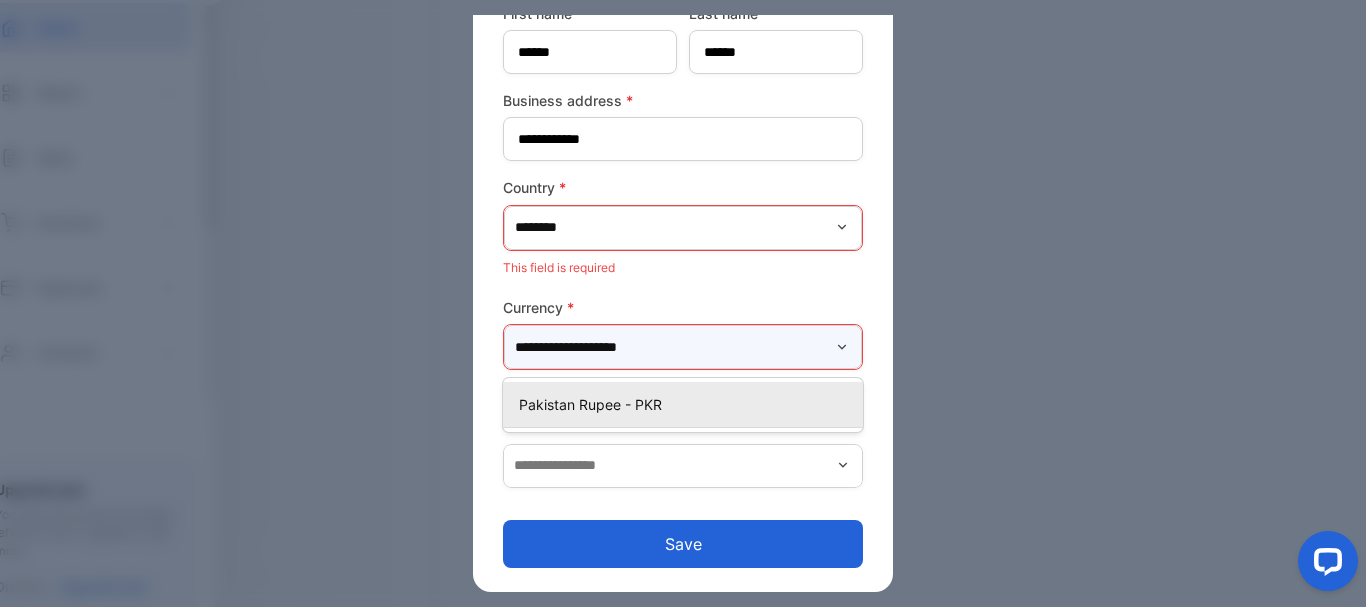 scroll, scrollTop: 165, scrollLeft: 0, axis: vertical 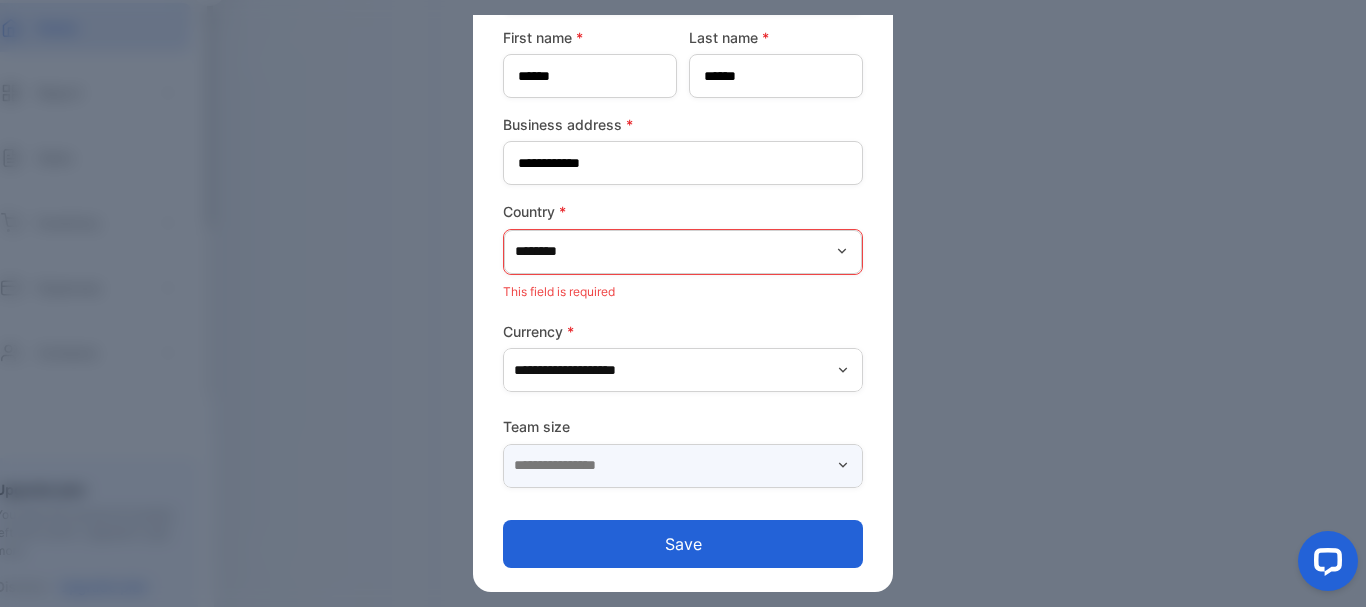 click at bounding box center (683, 466) 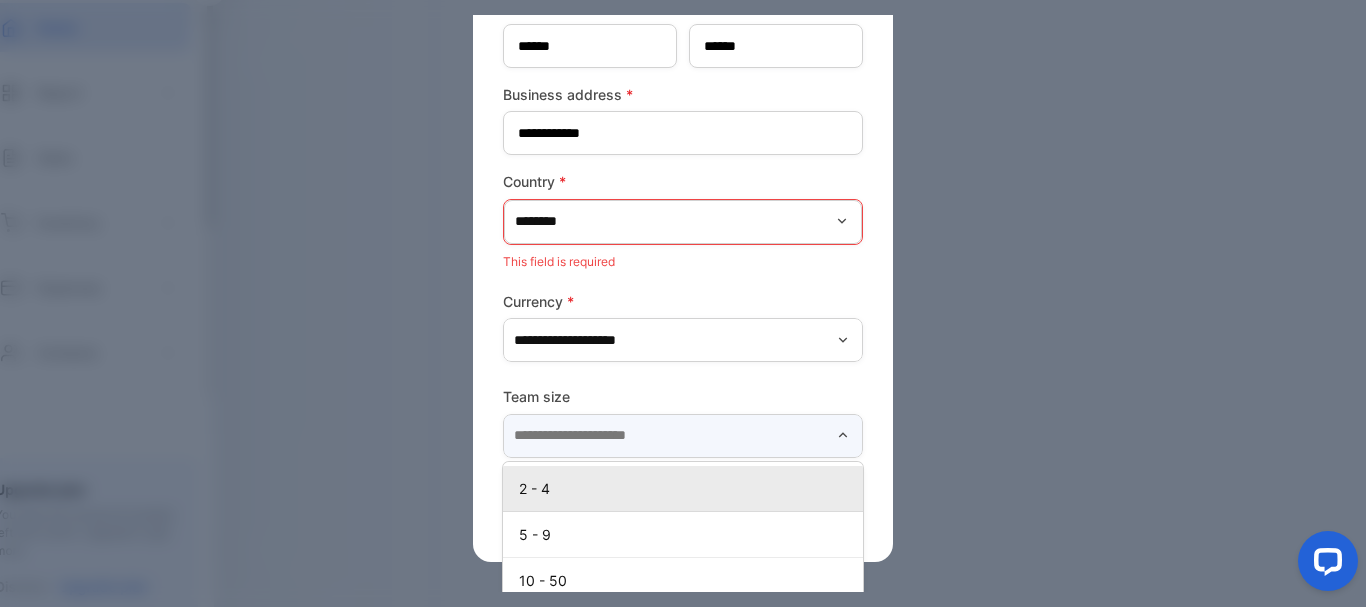 scroll, scrollTop: 265, scrollLeft: 0, axis: vertical 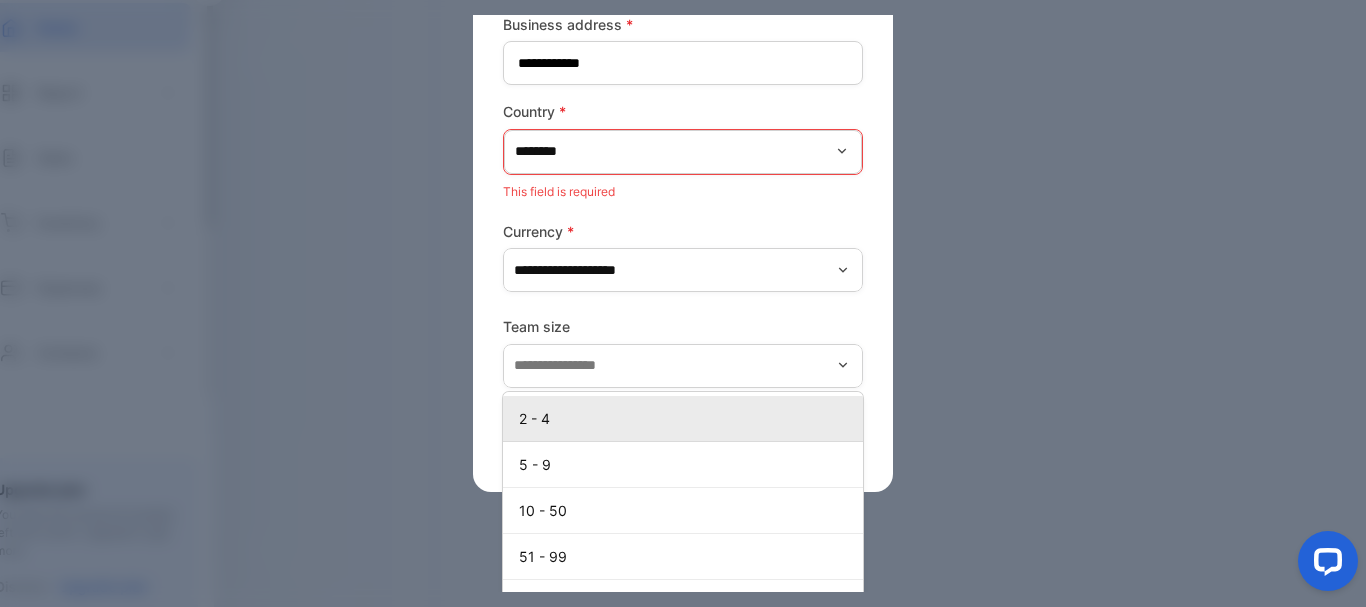 click on "2 - 4" at bounding box center [687, 418] 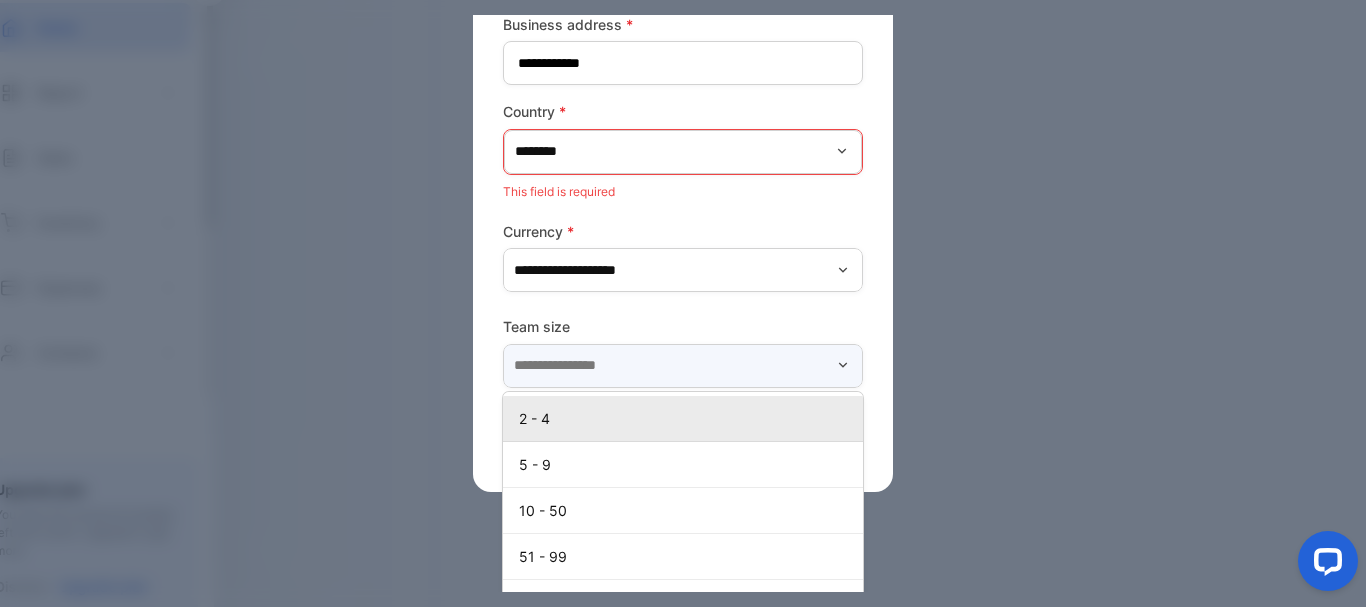 type on "*****" 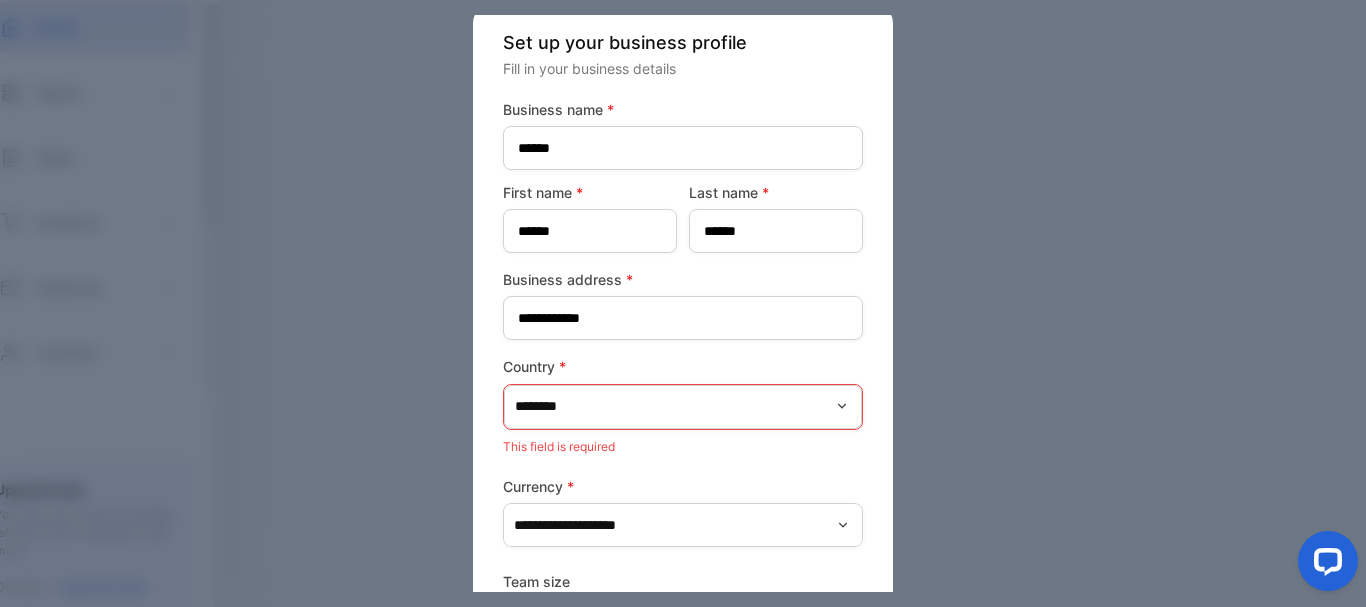 scroll, scrollTop: 0, scrollLeft: 0, axis: both 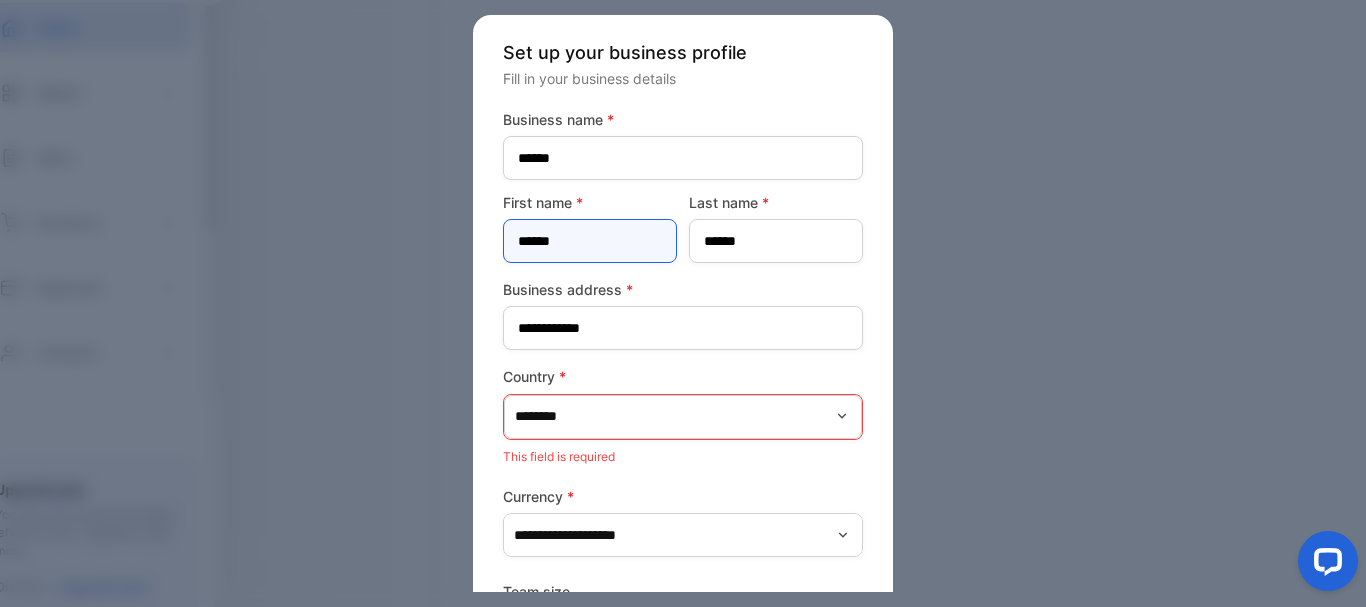 click on "******" at bounding box center (590, 241) 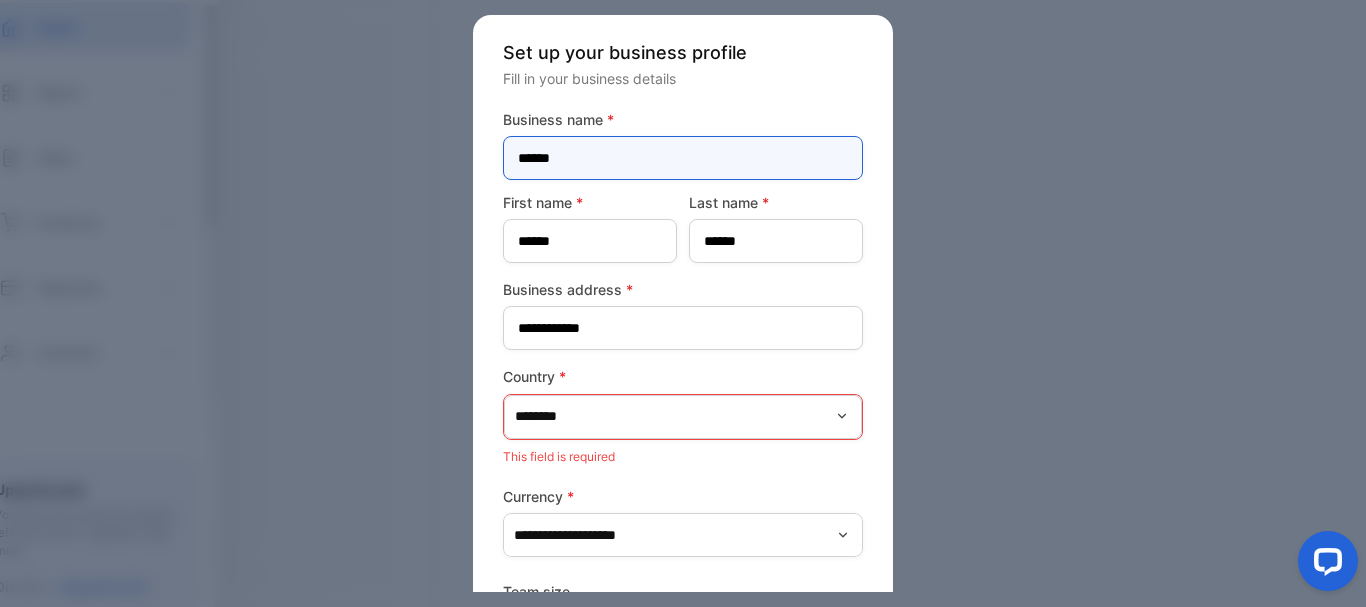 click on "******" at bounding box center [683, 158] 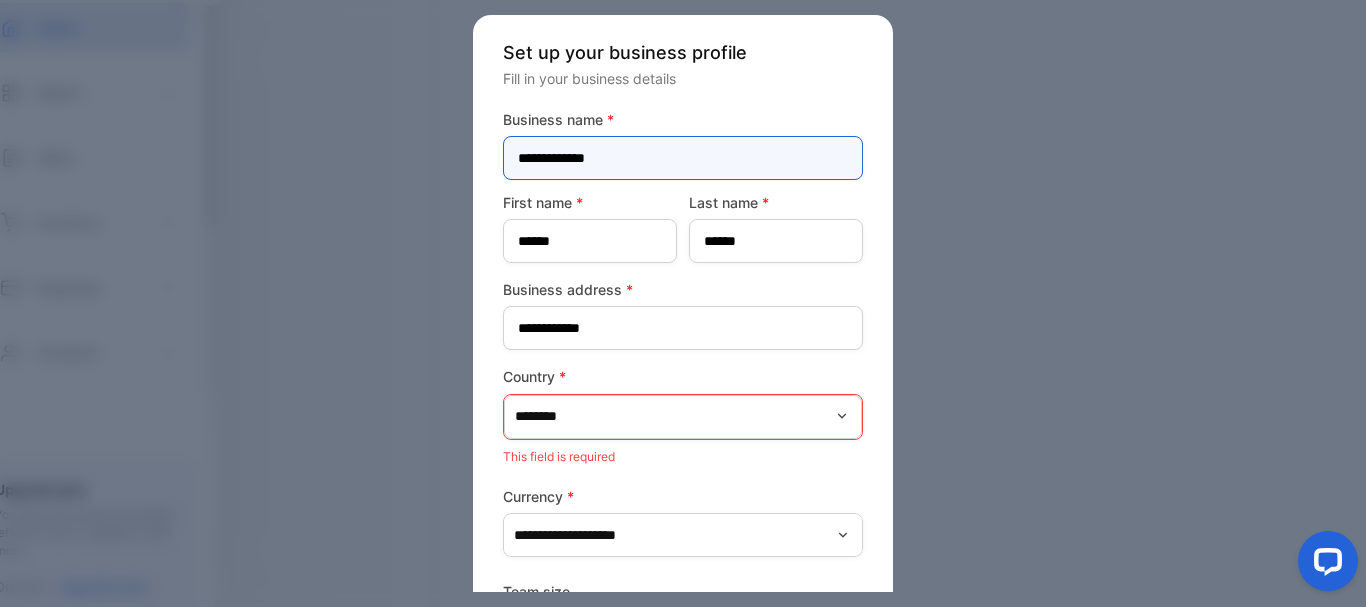 type on "**********" 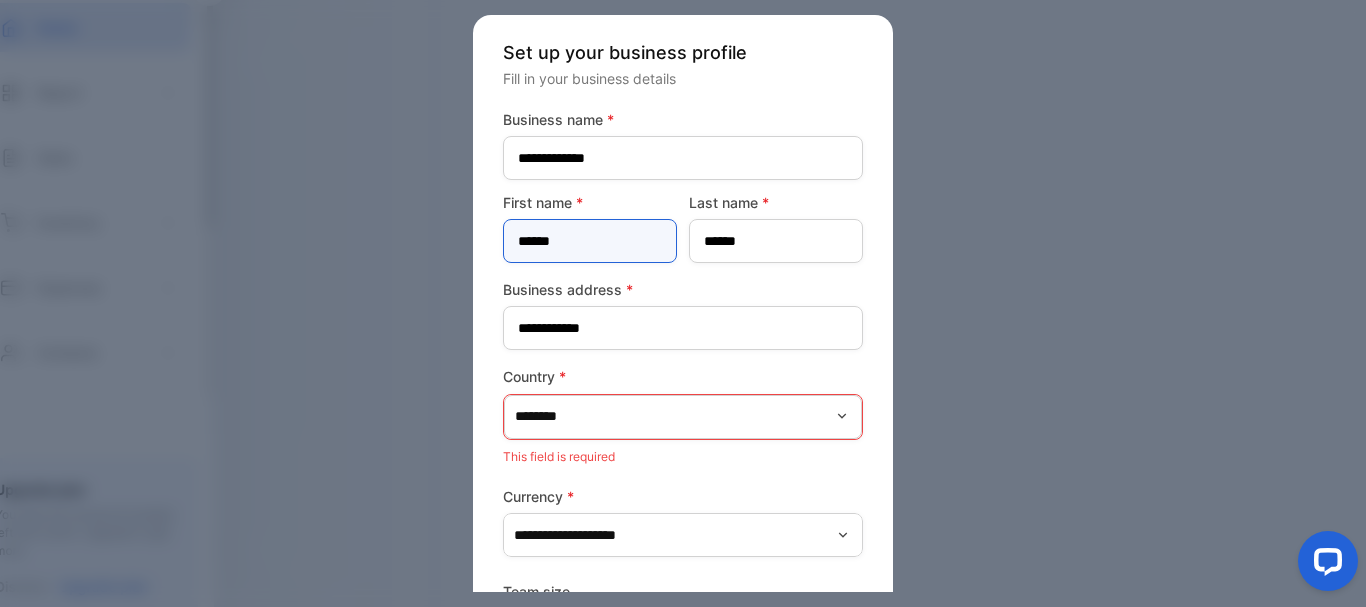 click on "******" at bounding box center (590, 241) 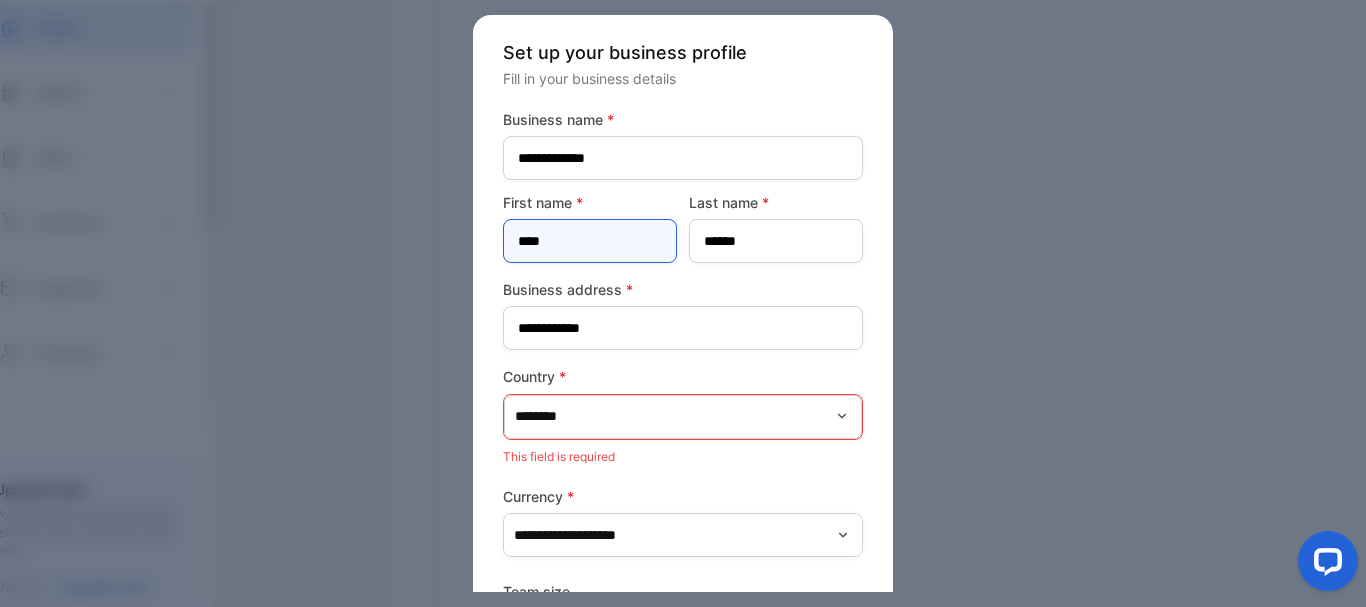 type on "****" 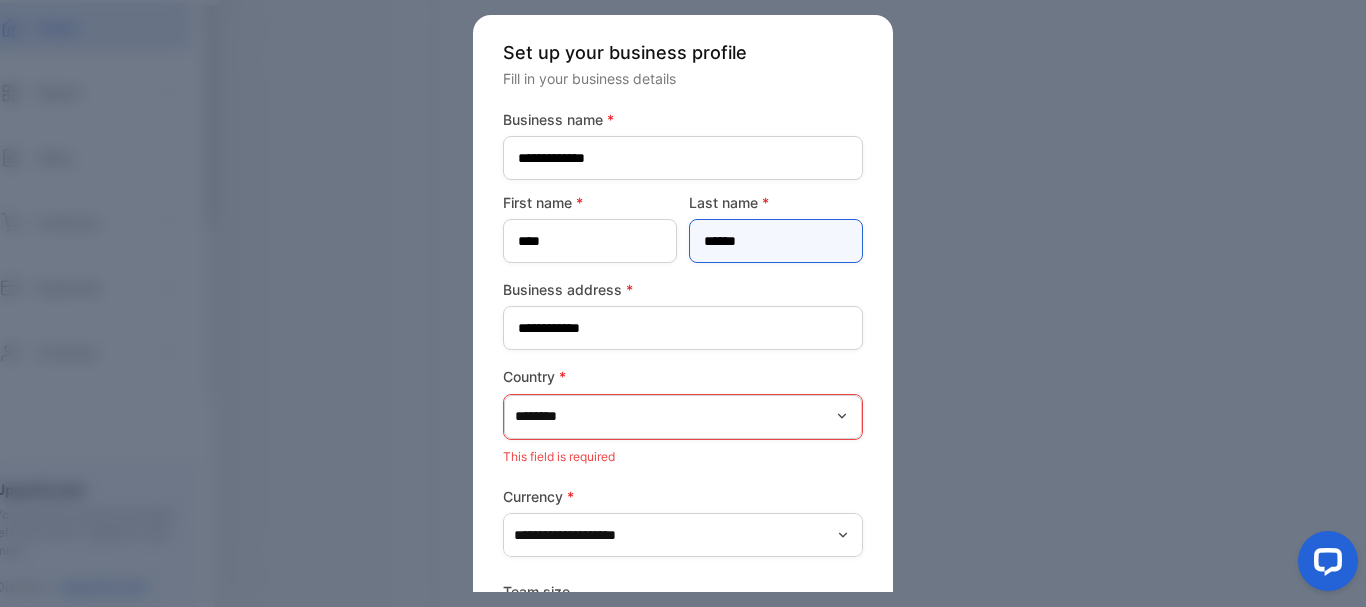 click on "******" at bounding box center (776, 241) 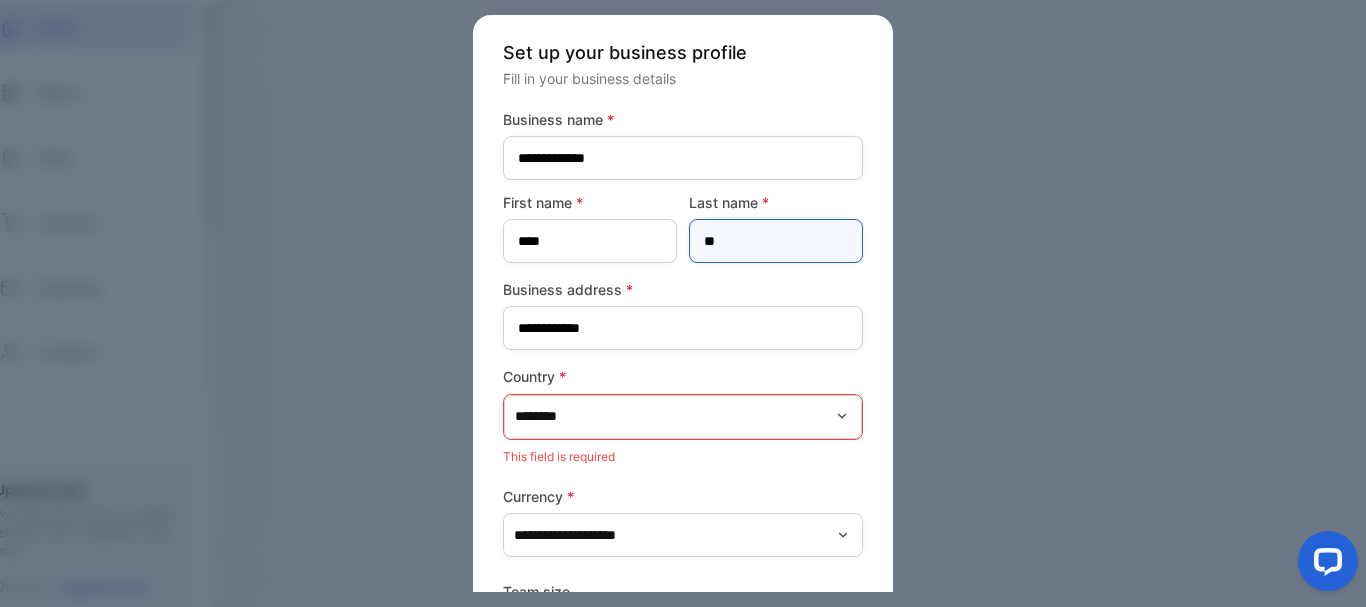 type on "*" 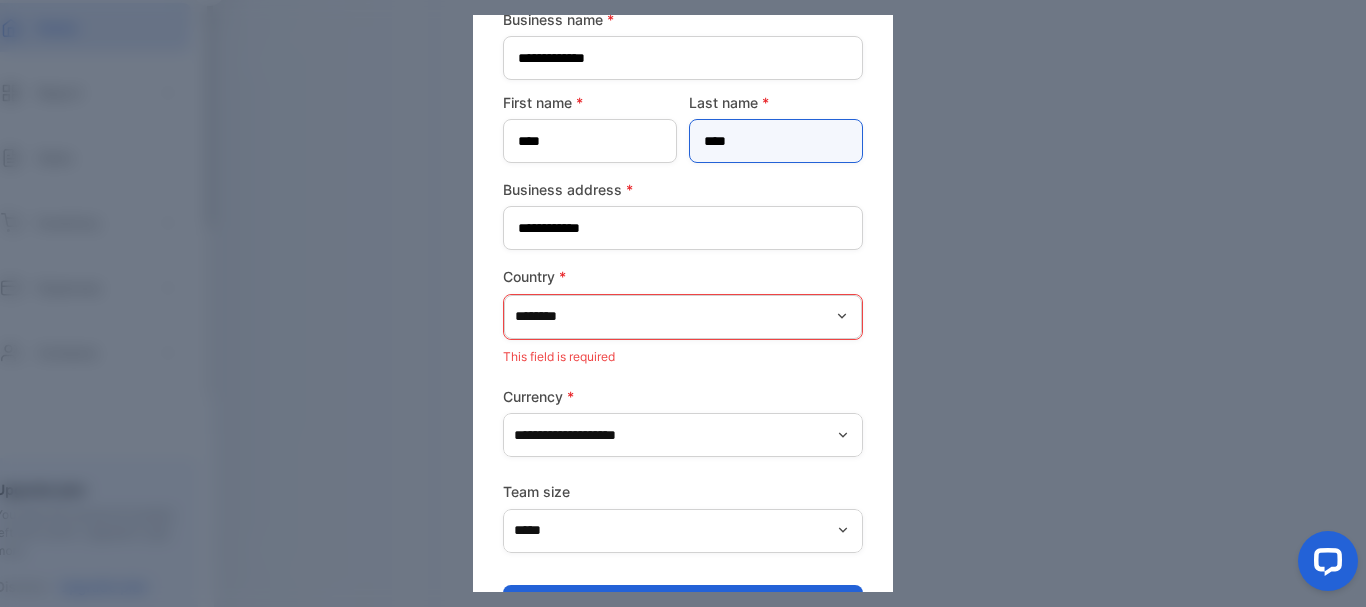 scroll, scrollTop: 165, scrollLeft: 0, axis: vertical 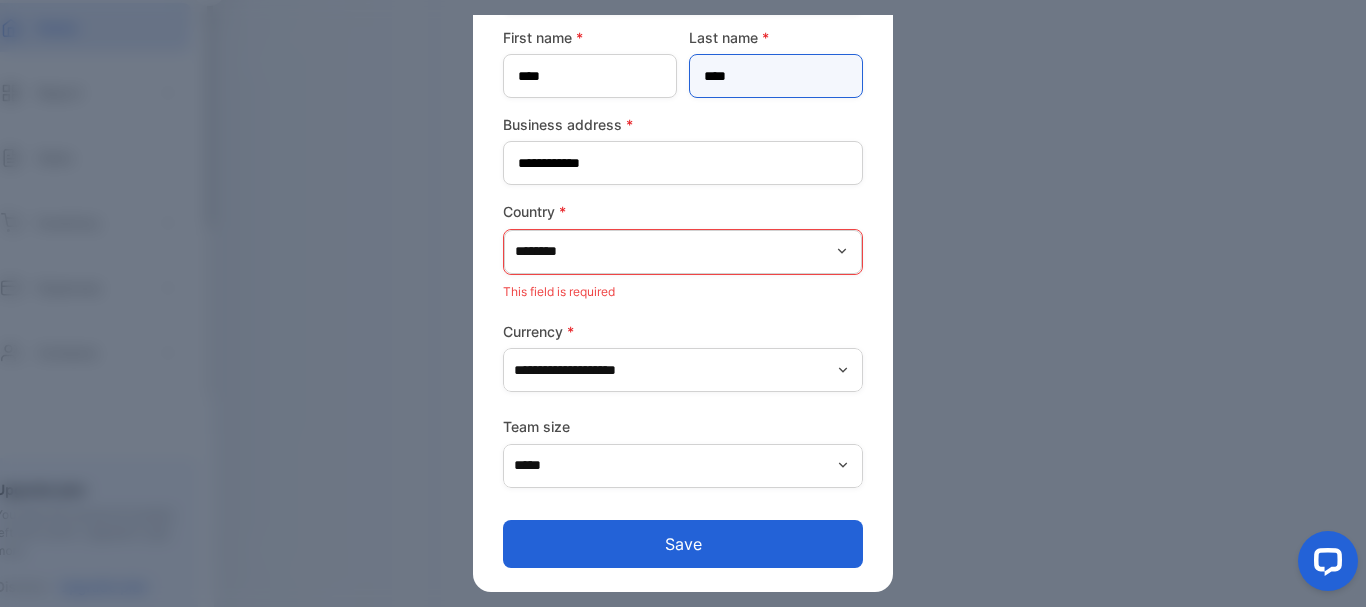 type on "****" 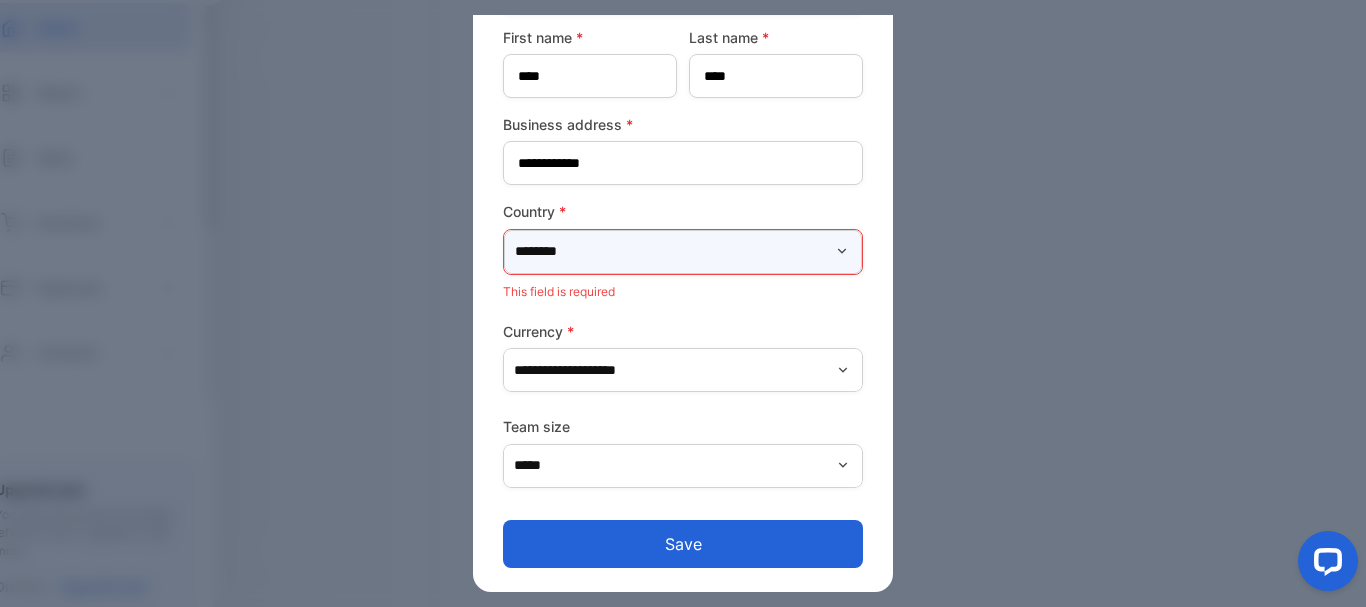 click on "********" at bounding box center (683, 252) 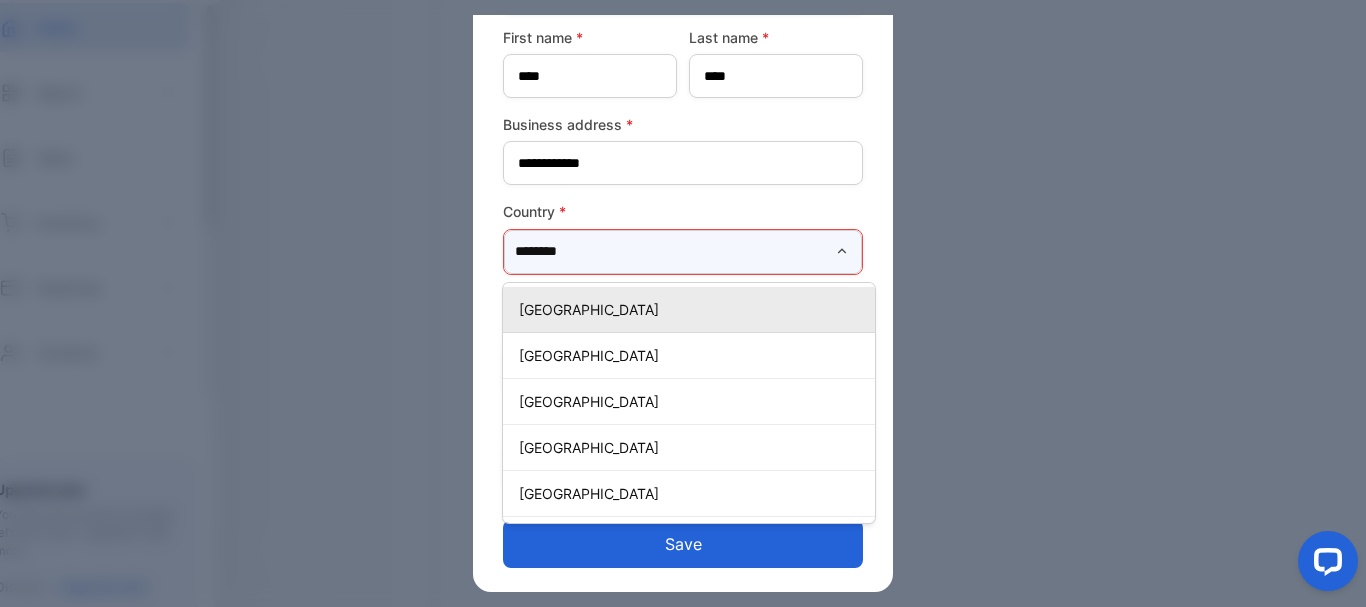 click on "********" at bounding box center [683, 252] 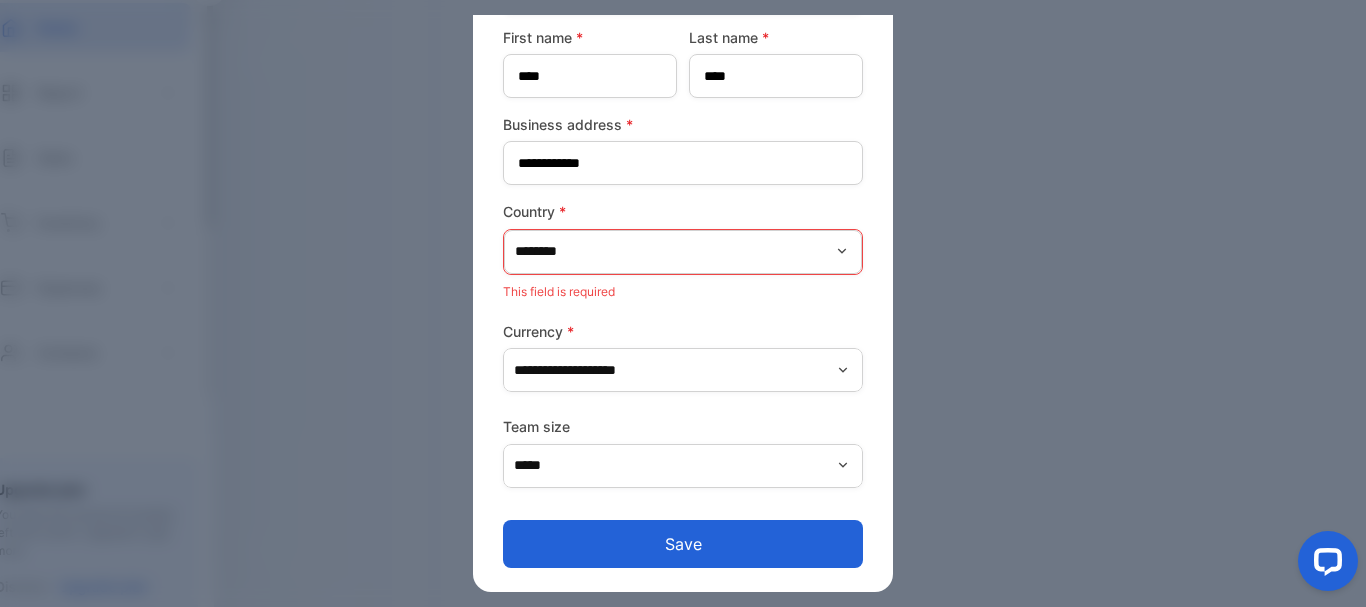 click 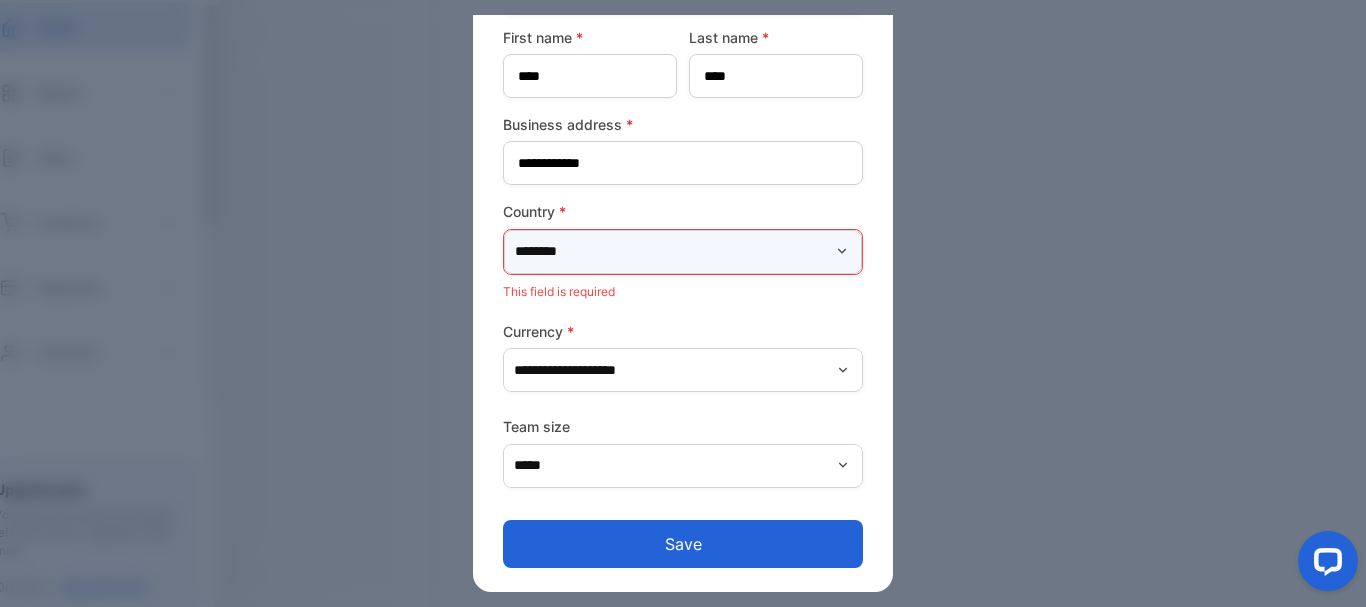 type on "********" 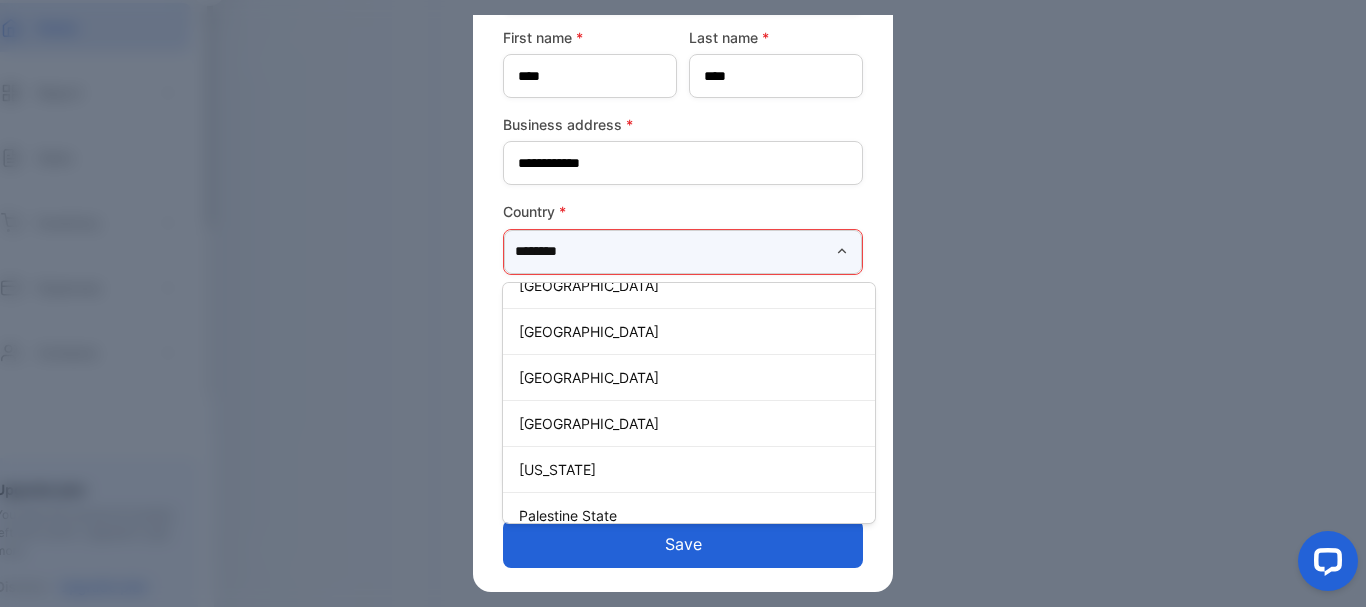 scroll, scrollTop: 5900, scrollLeft: 0, axis: vertical 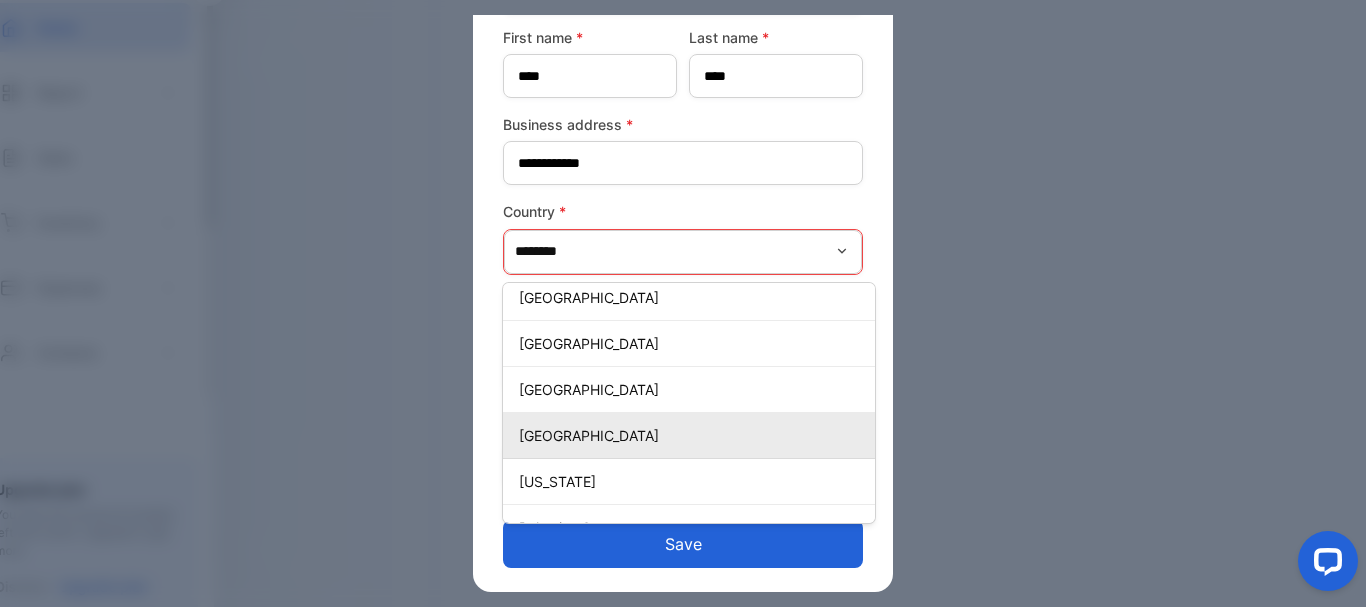 click on "[GEOGRAPHIC_DATA]" at bounding box center [693, 435] 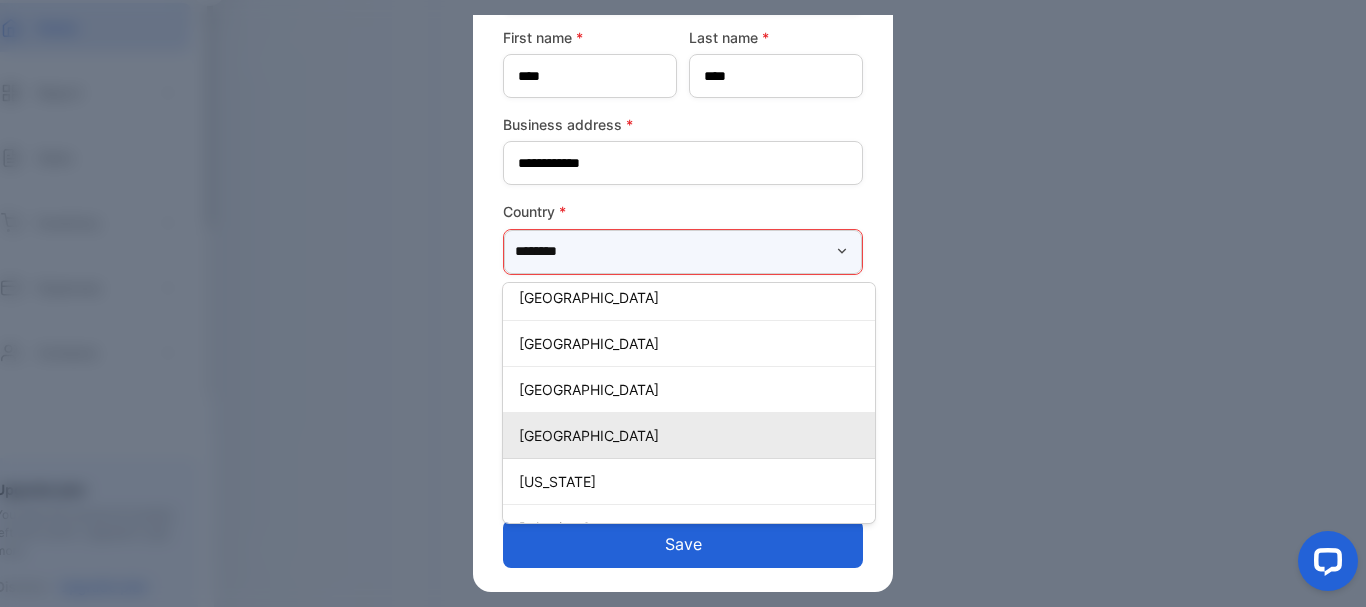 scroll, scrollTop: 141, scrollLeft: 0, axis: vertical 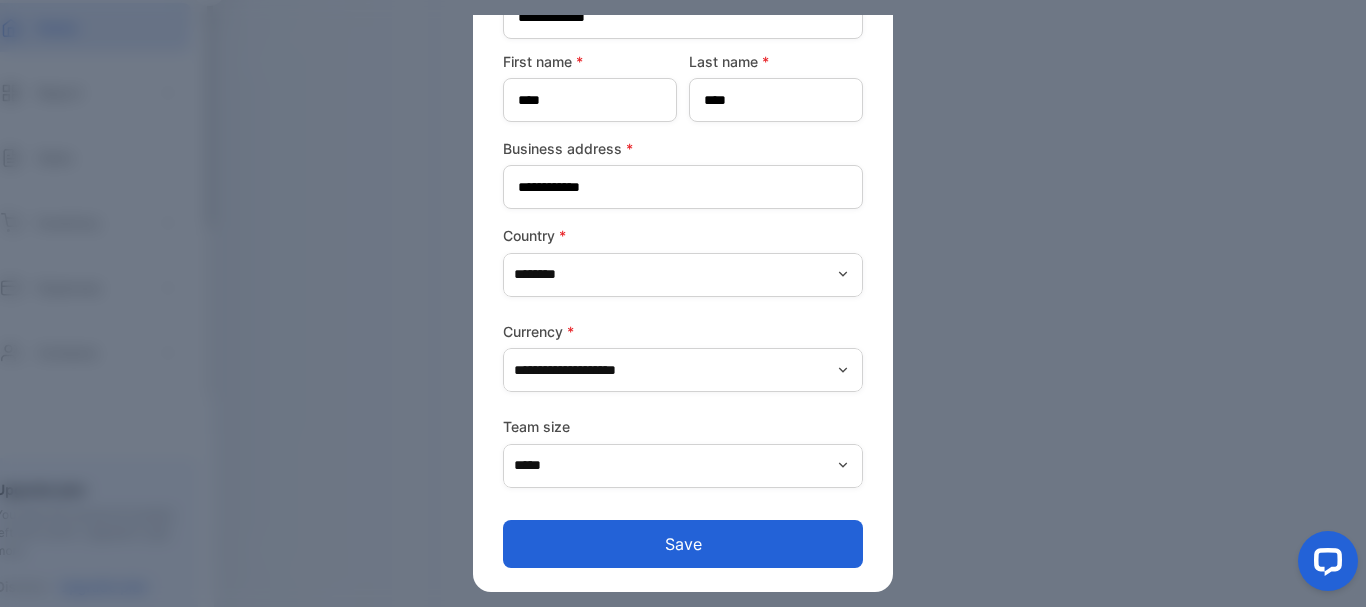 click on "Save" at bounding box center [683, 544] 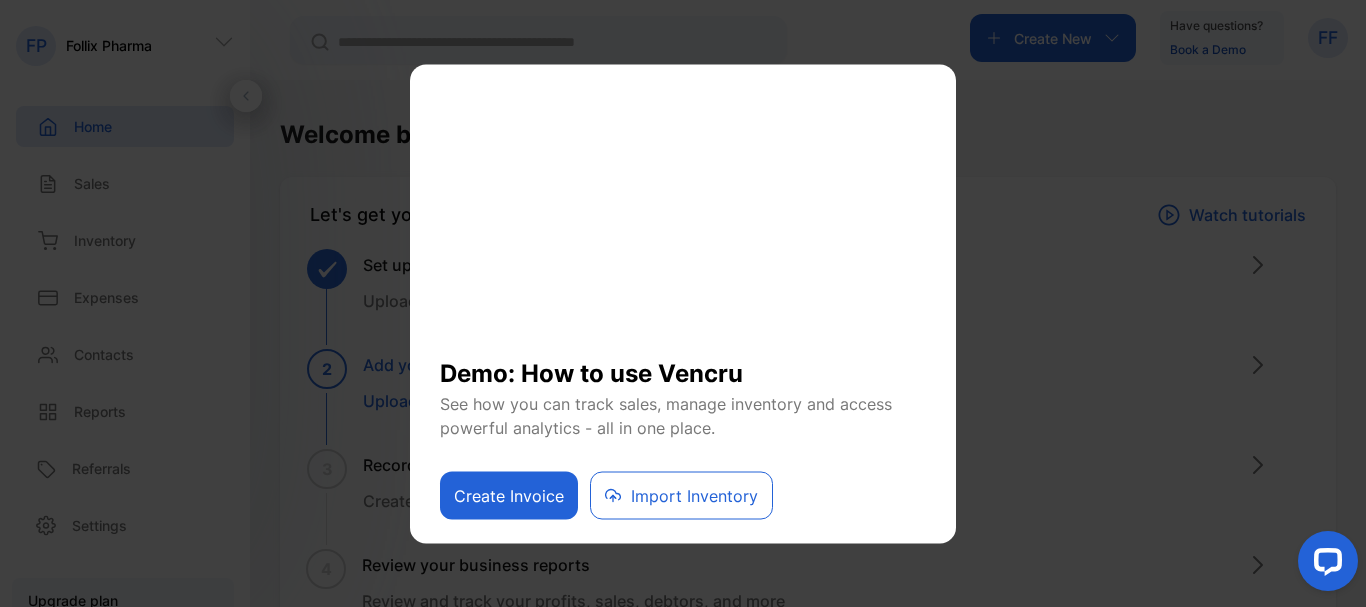 click on "Import Inventory" at bounding box center [681, 495] 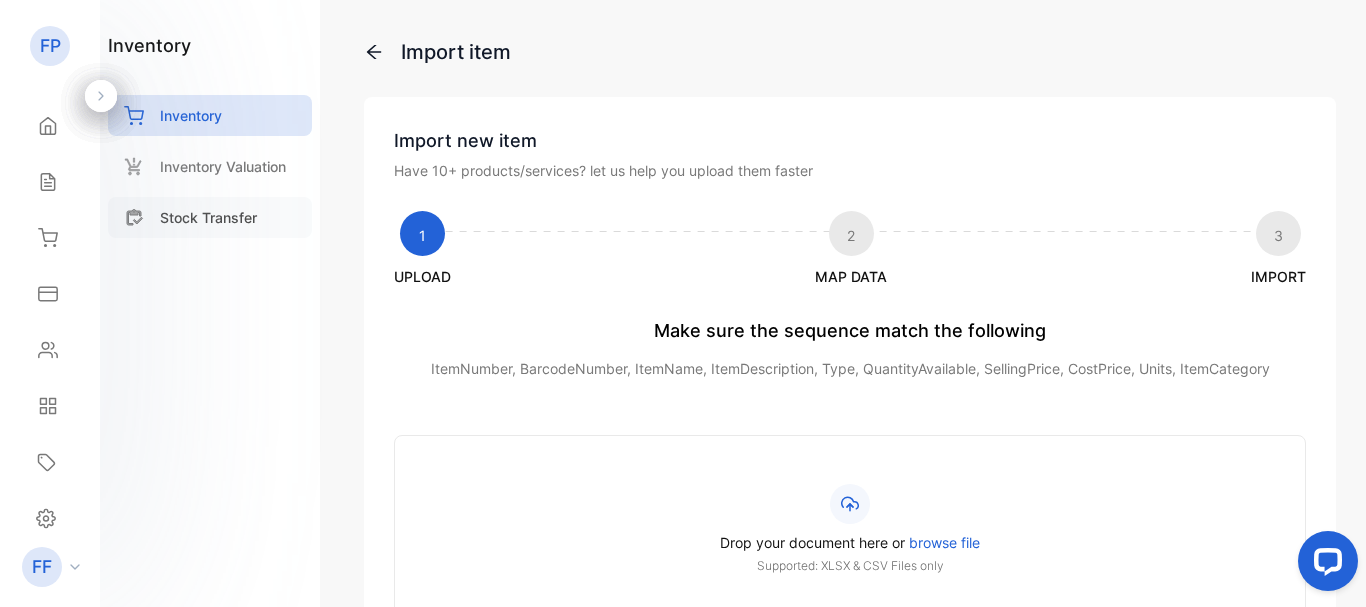 click on "Stock Transfer" at bounding box center [208, 217] 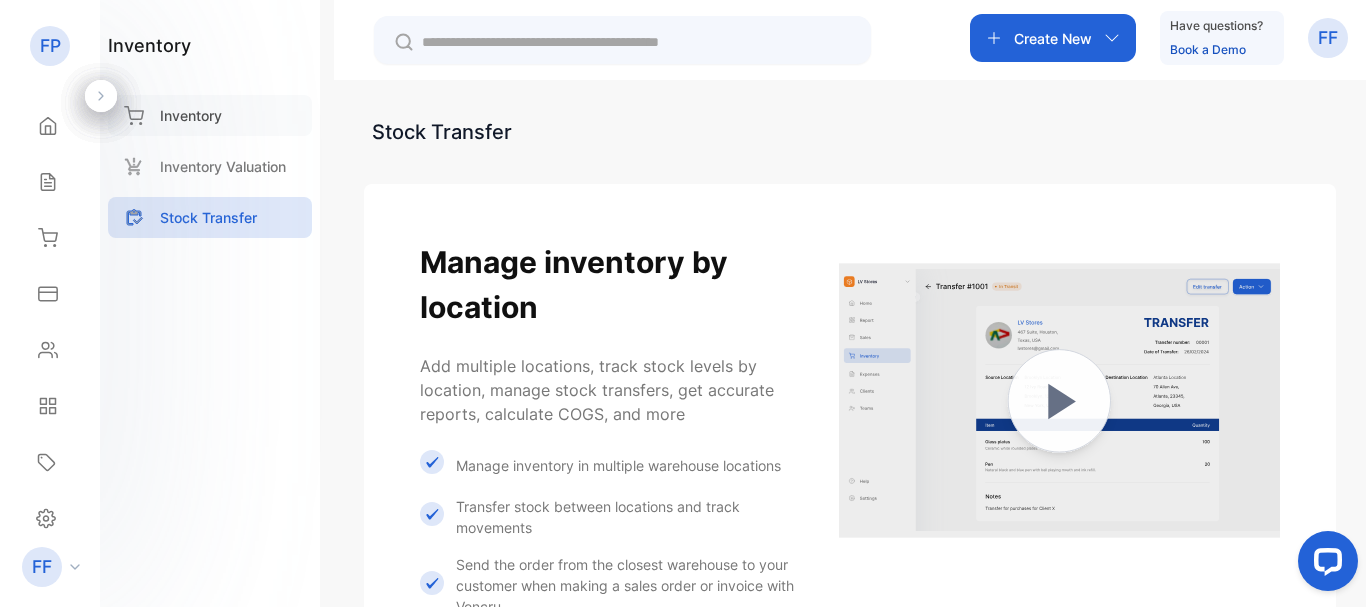 click on "Inventory" at bounding box center (210, 115) 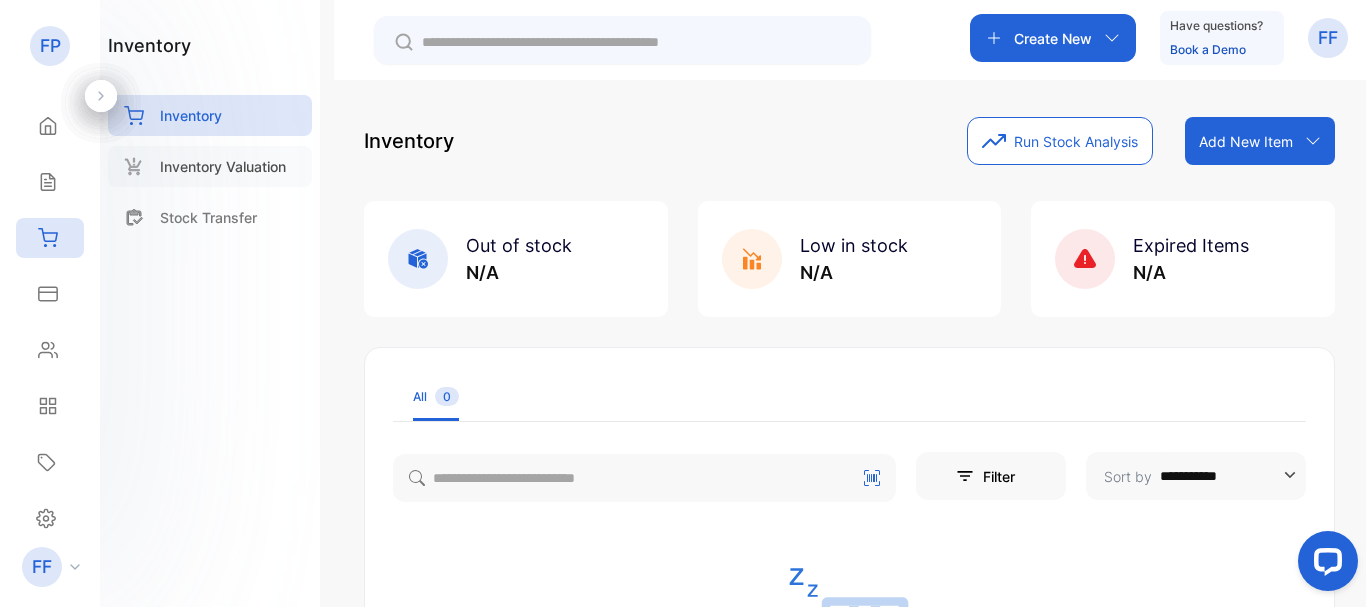 click on "Inventory Valuation" at bounding box center (223, 166) 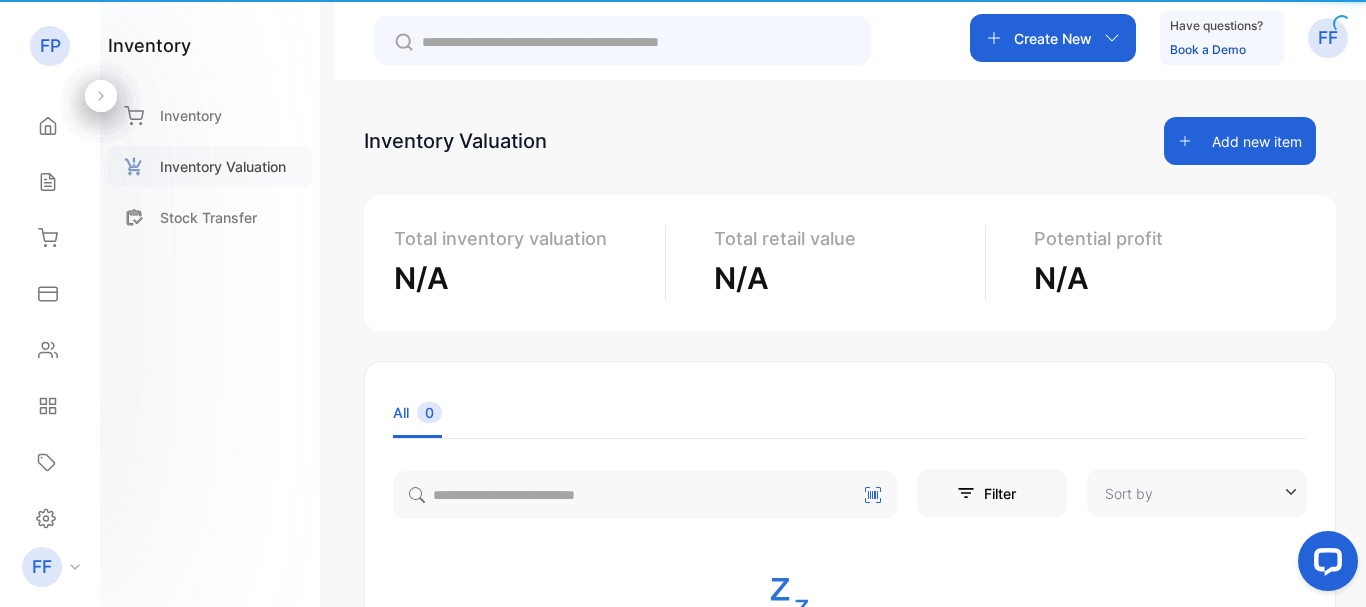 type on "**********" 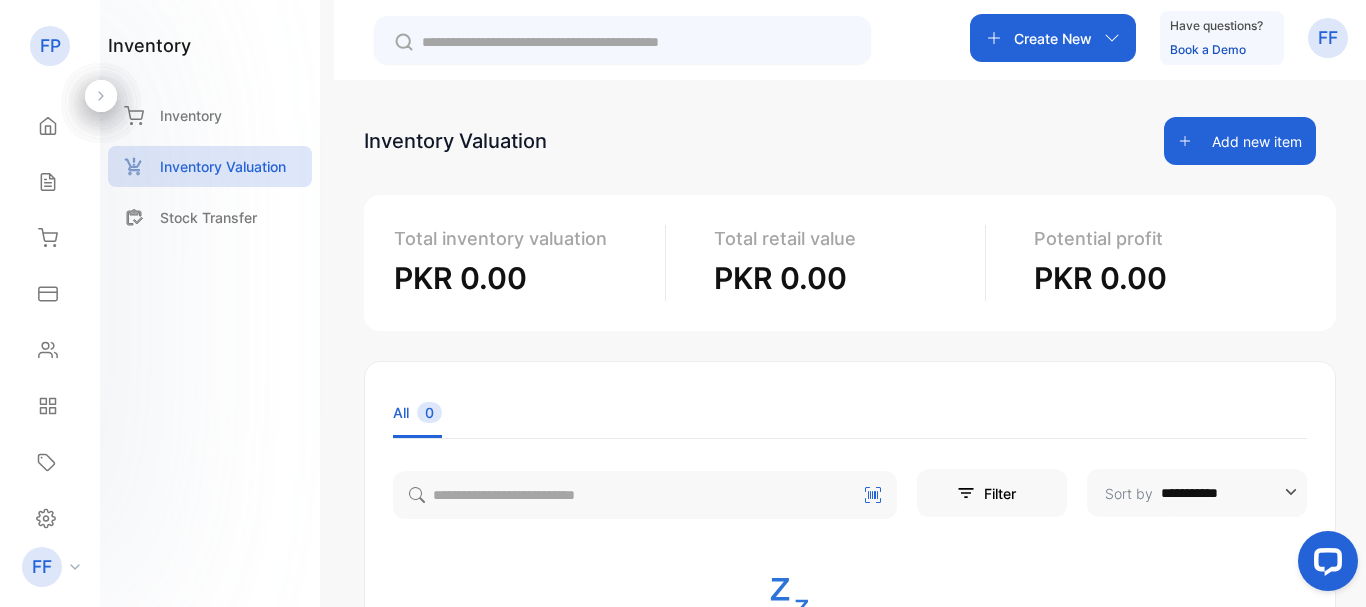 click 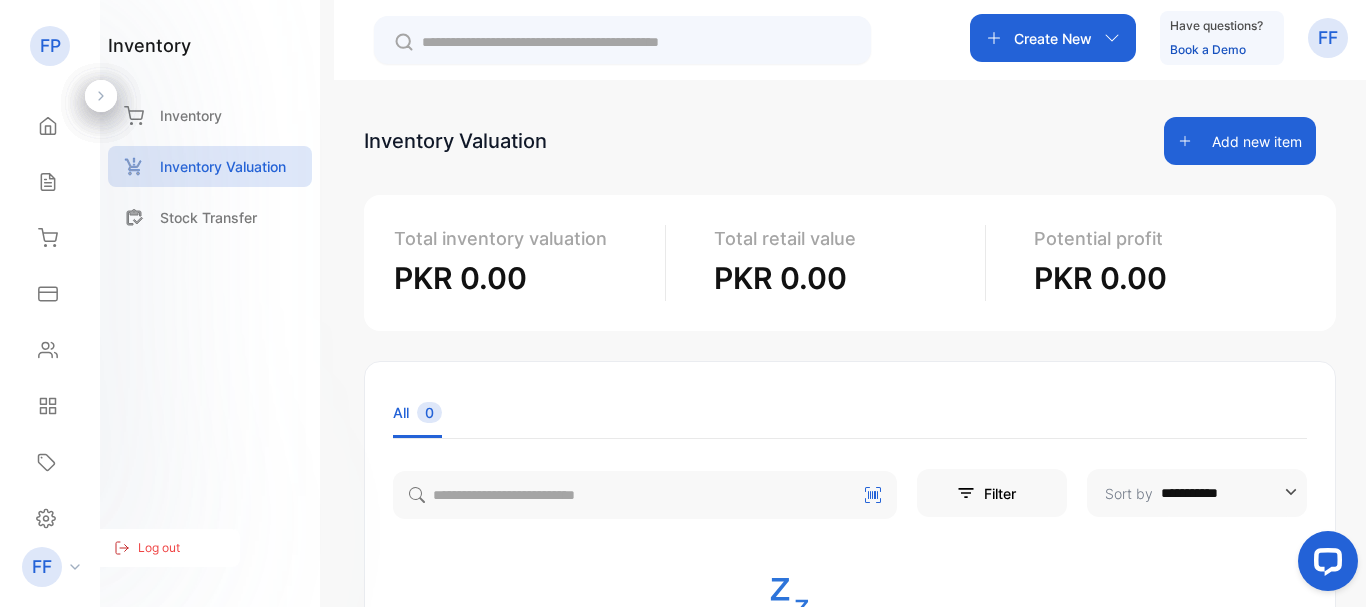 click on "Log out" at bounding box center [159, 548] 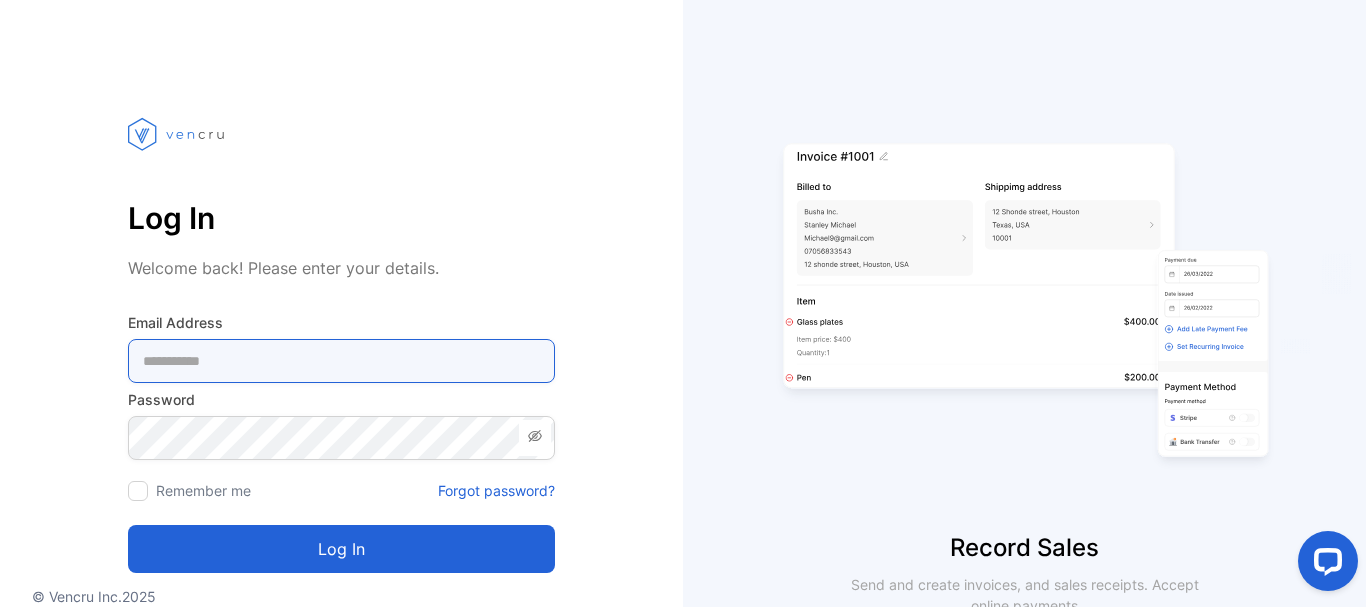 type on "**********" 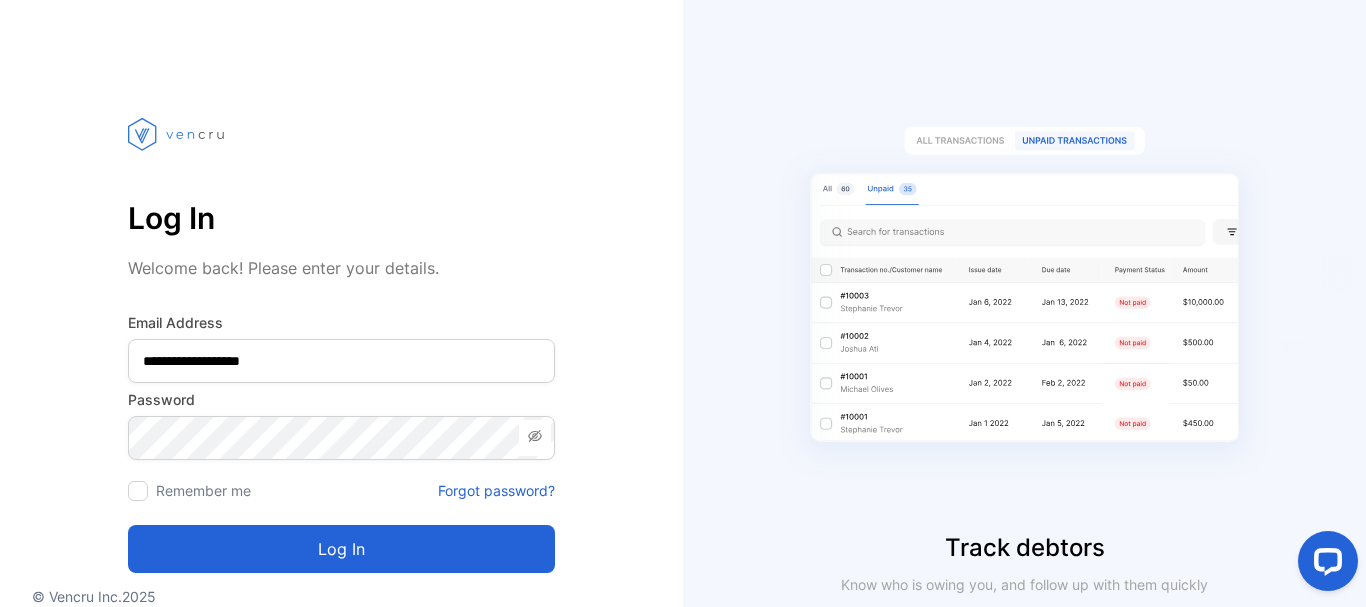 click on "Track debtors Know who is owing you, and follow up with them quickly" at bounding box center [1024, 303] 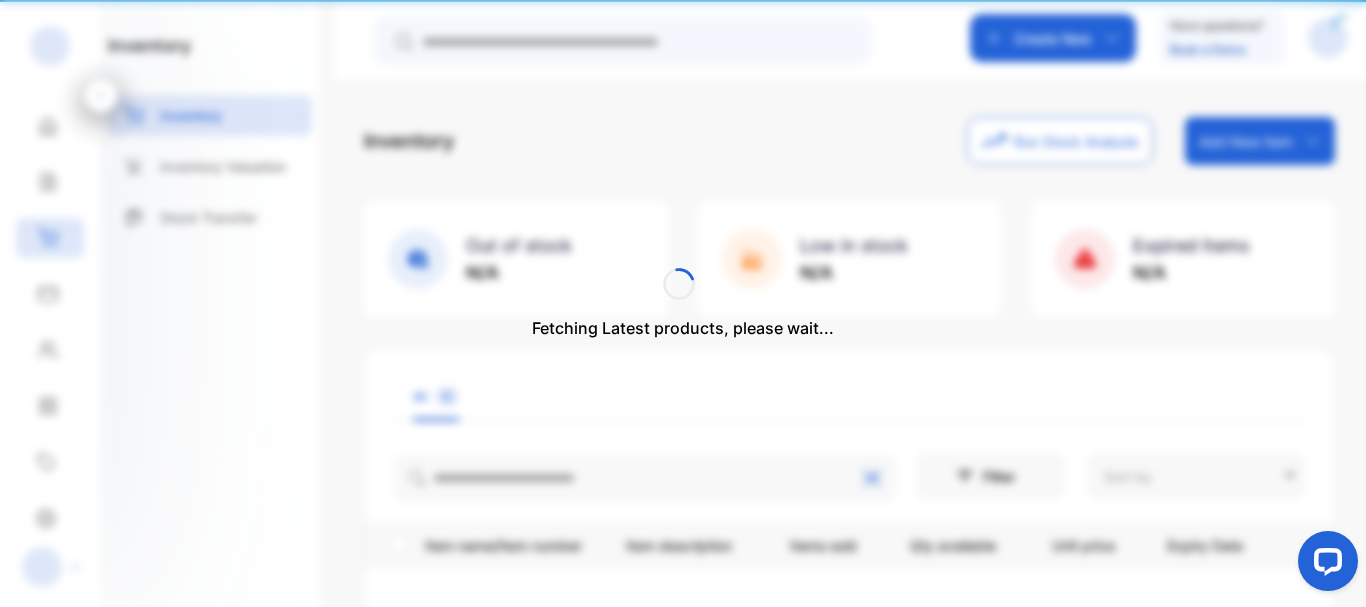 type on "**********" 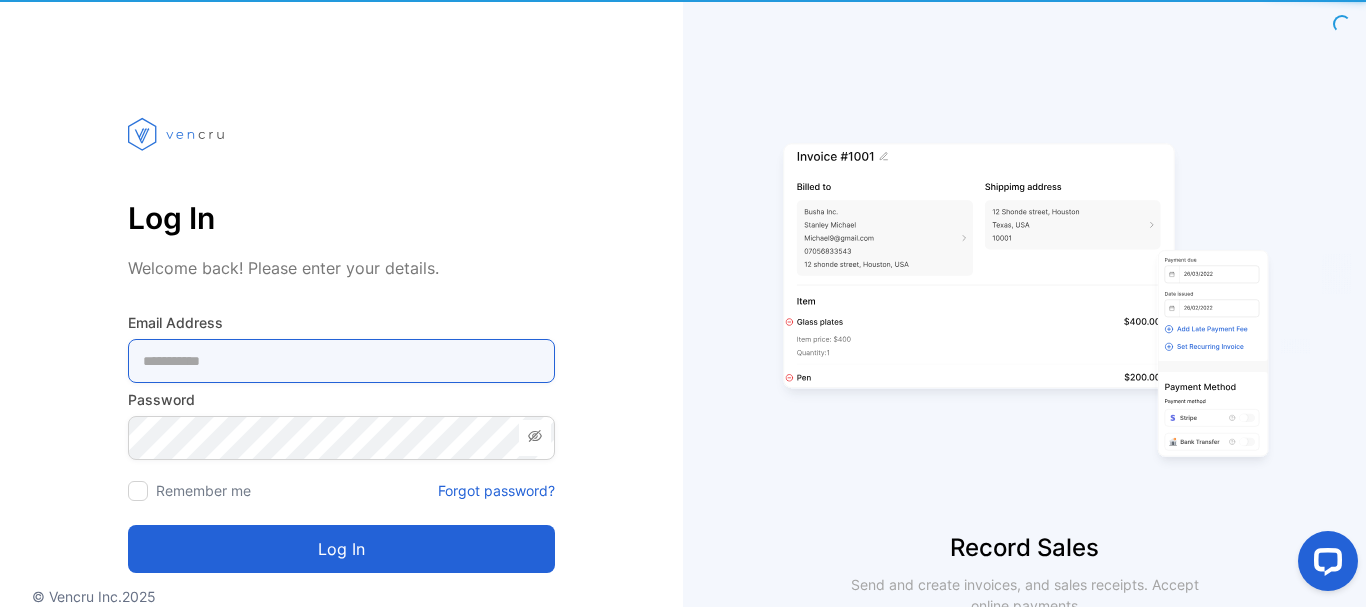 type on "**********" 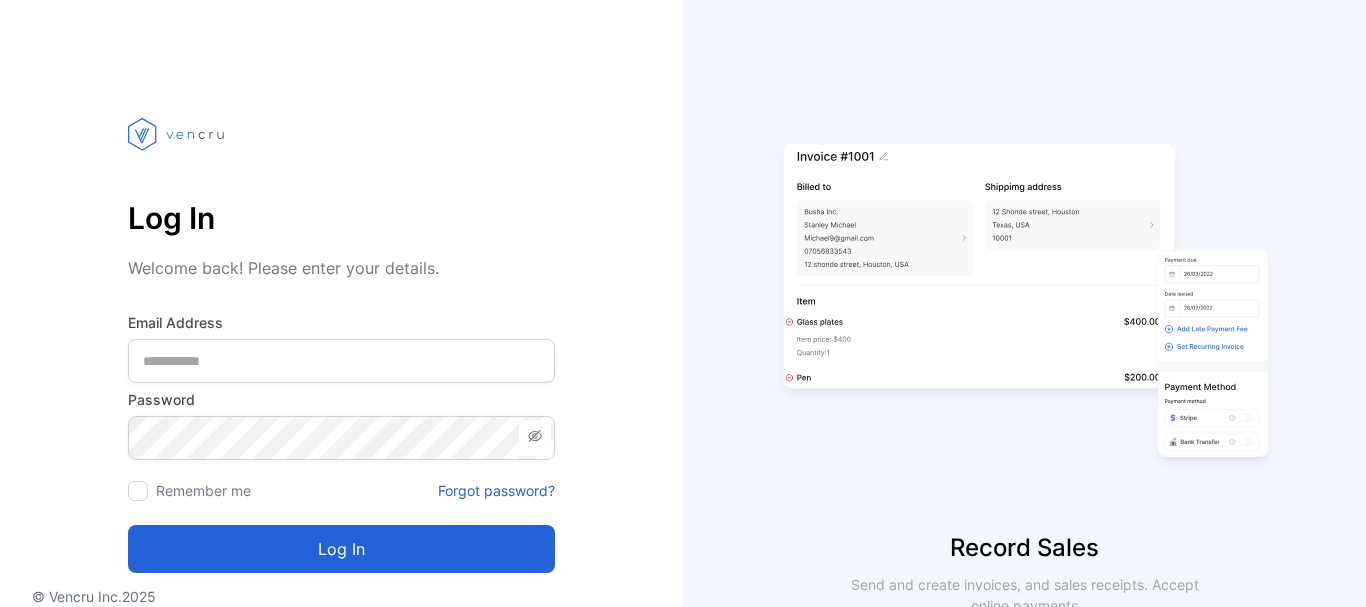 scroll, scrollTop: 0, scrollLeft: 0, axis: both 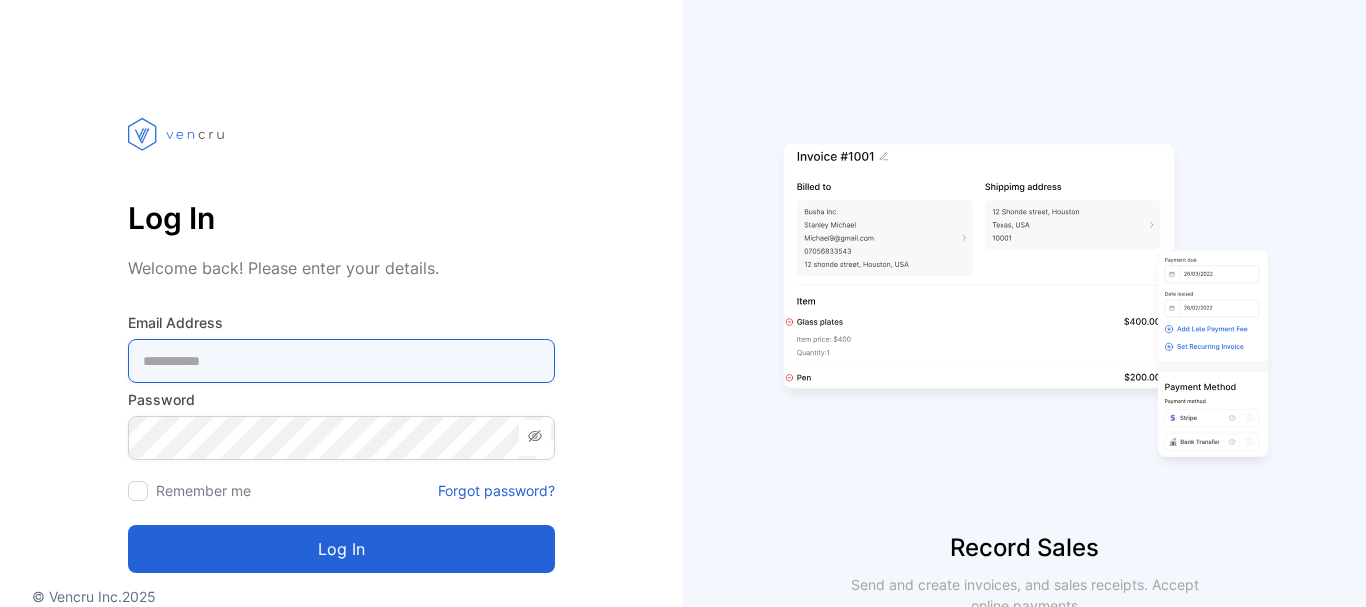 type on "**********" 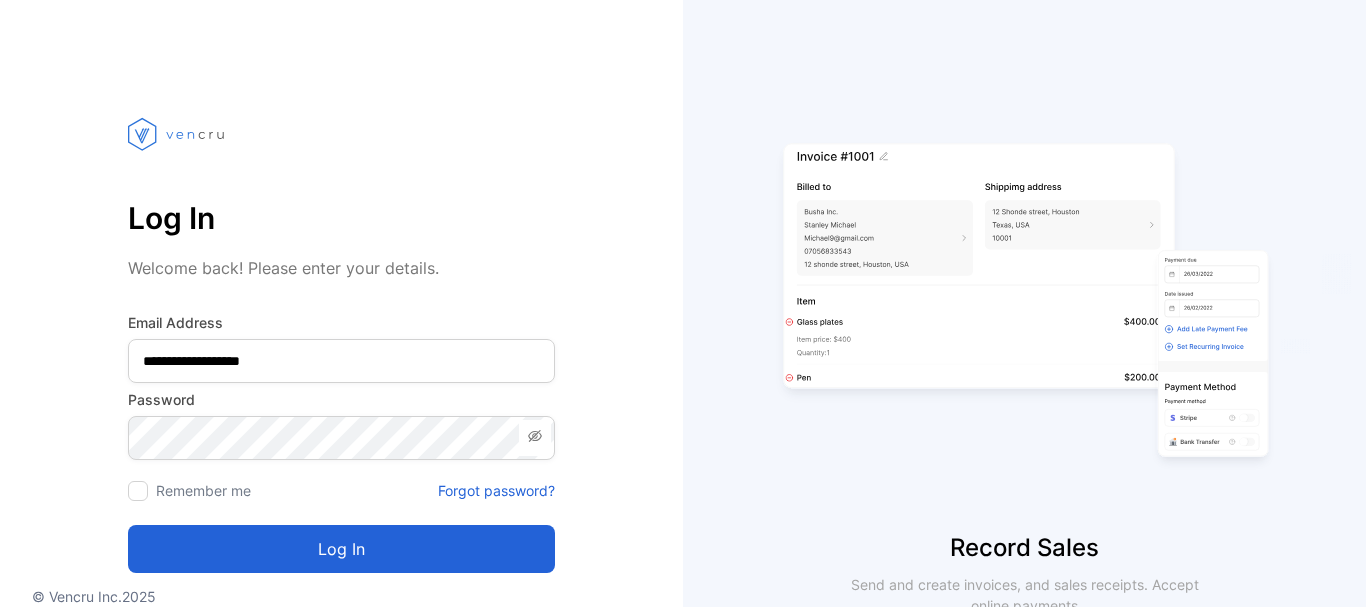 click on "Log in" at bounding box center [341, 549] 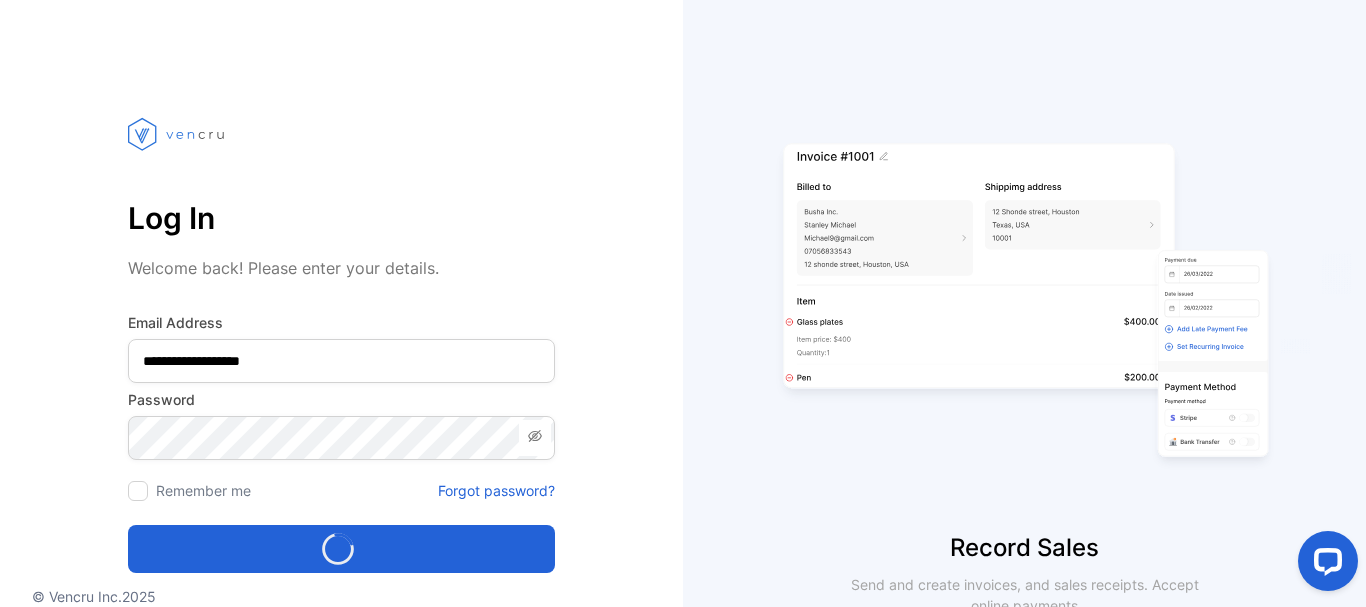scroll, scrollTop: 0, scrollLeft: 0, axis: both 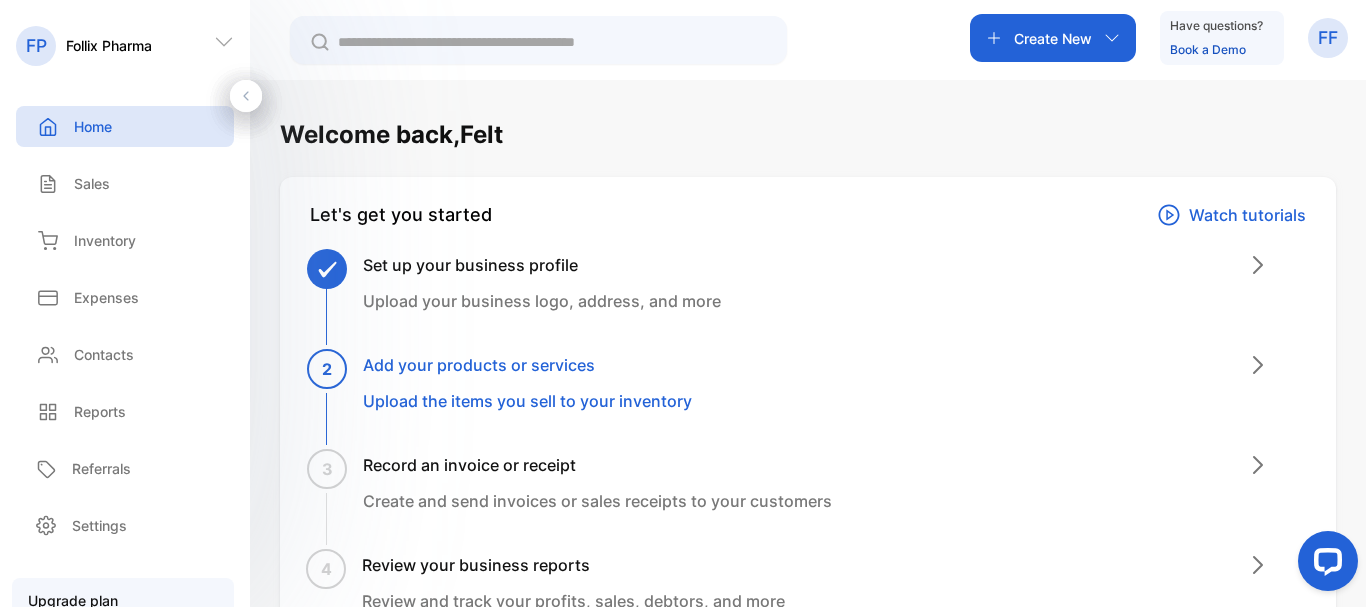 click on "Set up your business profile" at bounding box center (542, 265) 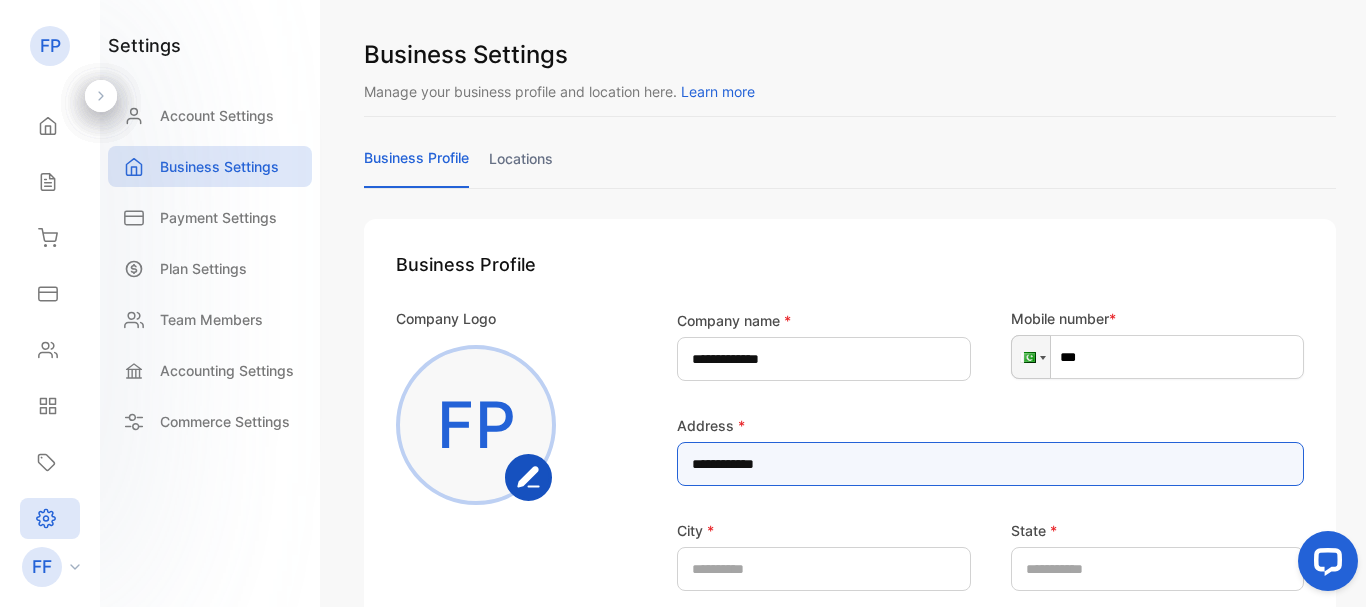 click on "**********" at bounding box center [990, 464] 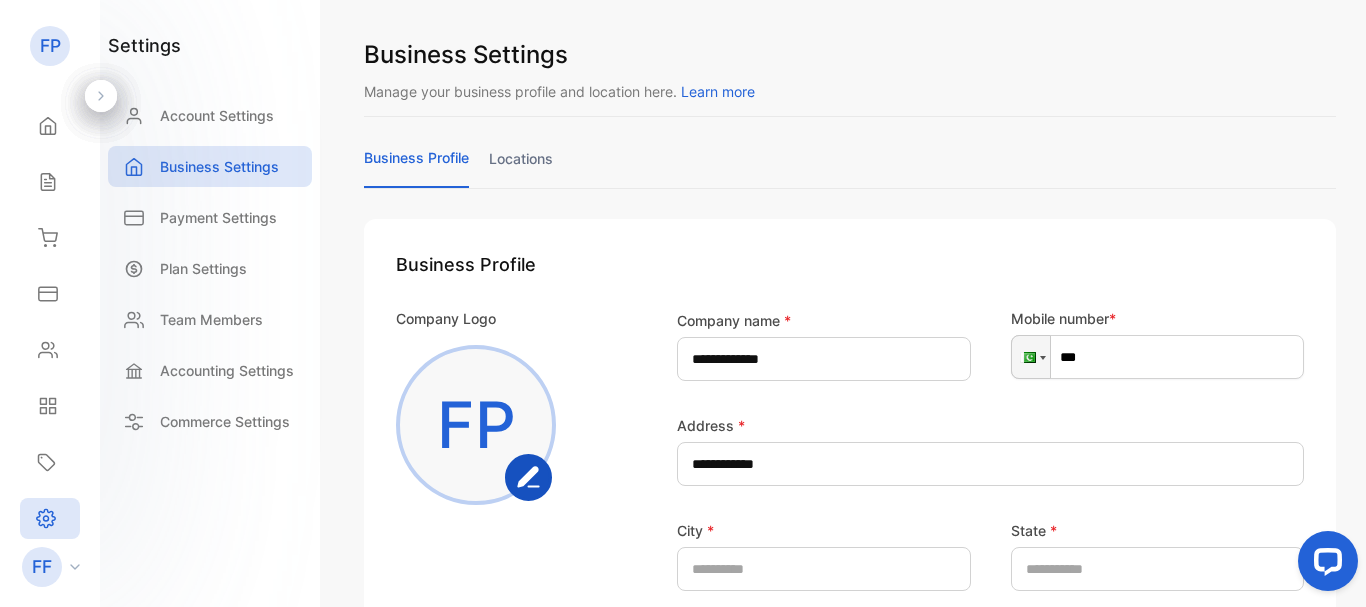click on "**********" at bounding box center [962, 557] 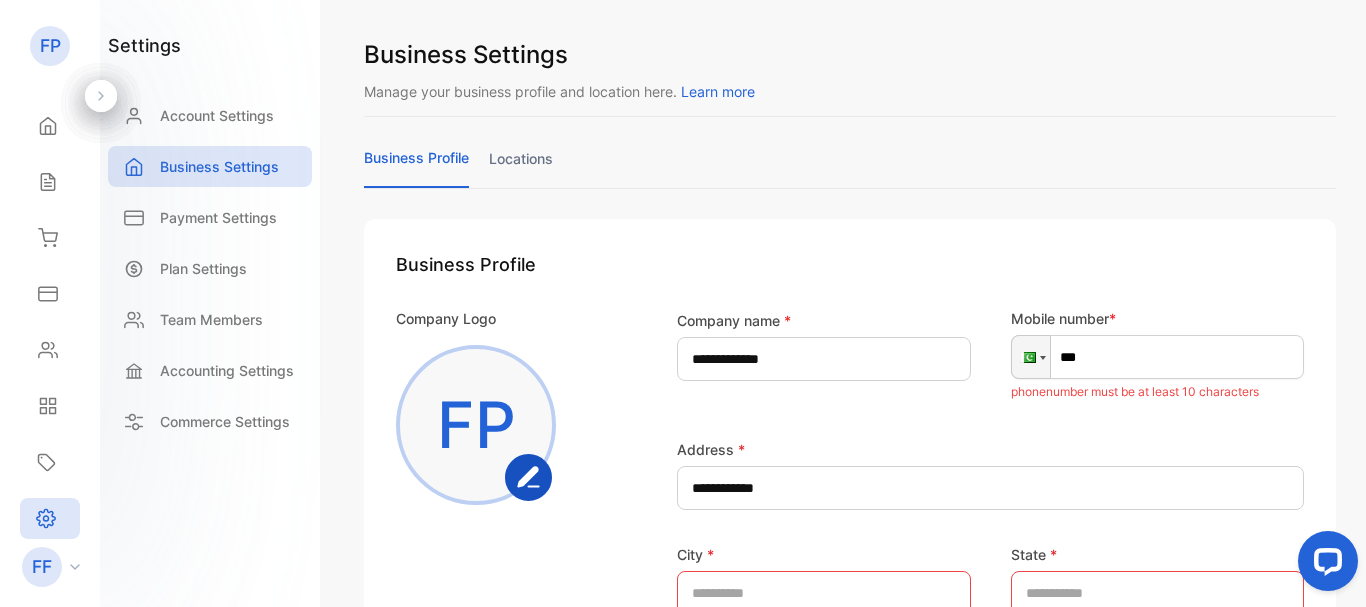 click on "***" at bounding box center (1158, 357) 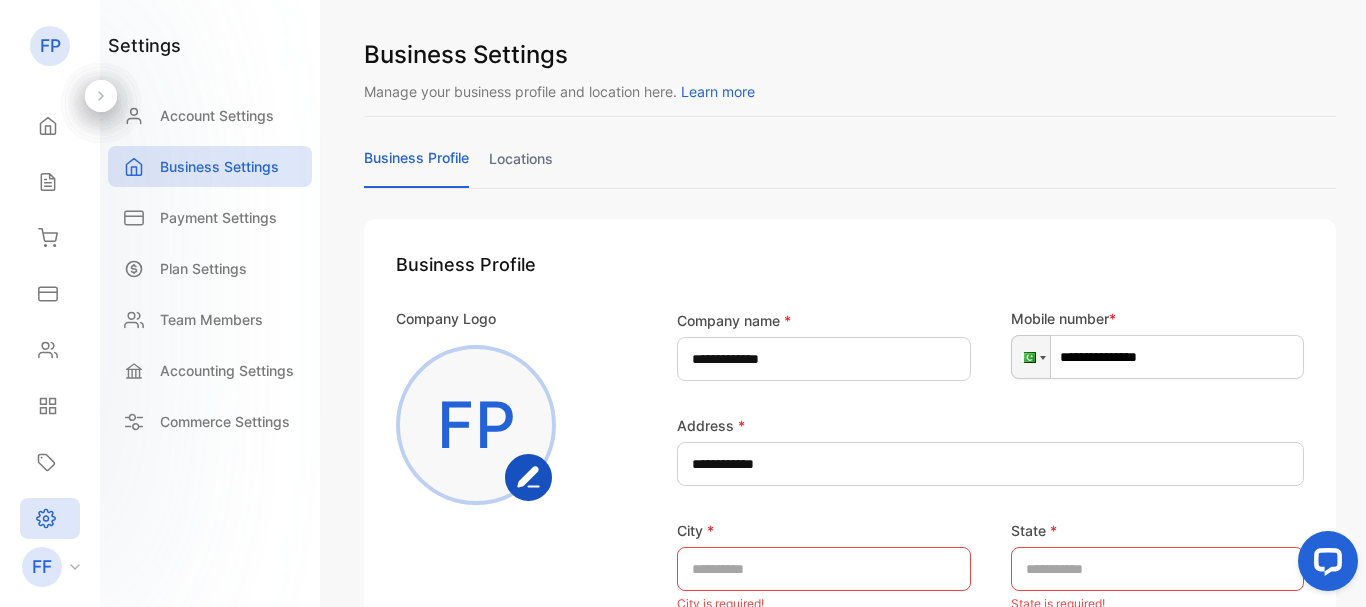 type on "**********" 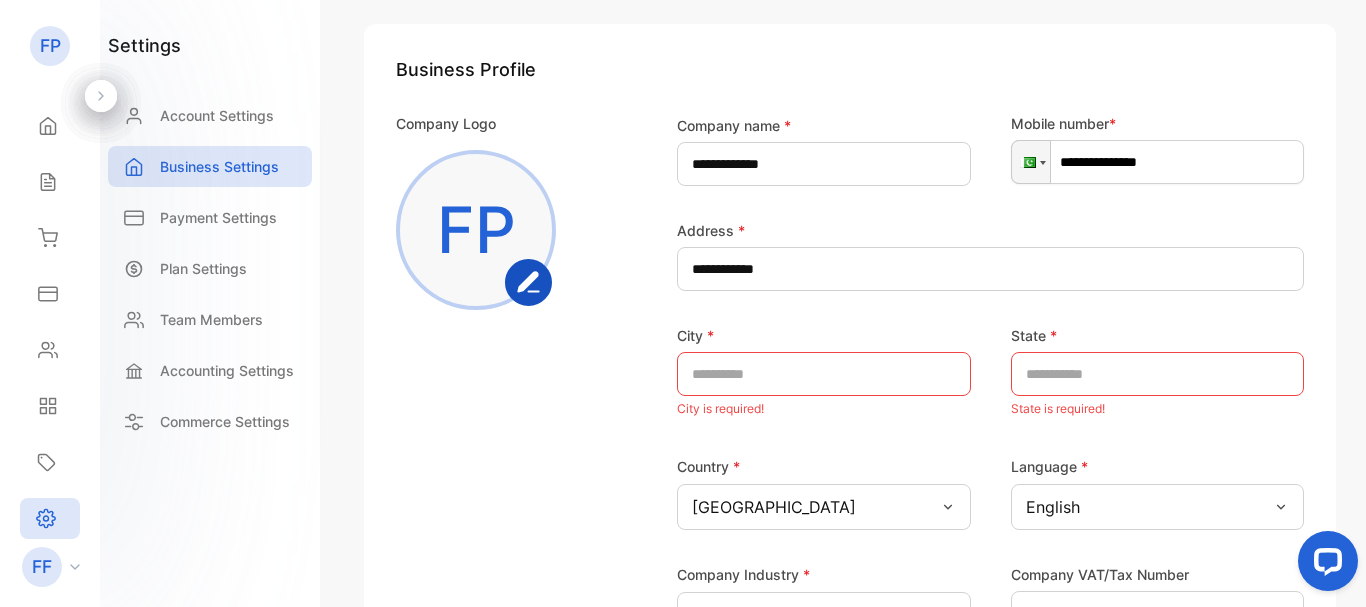 scroll, scrollTop: 200, scrollLeft: 0, axis: vertical 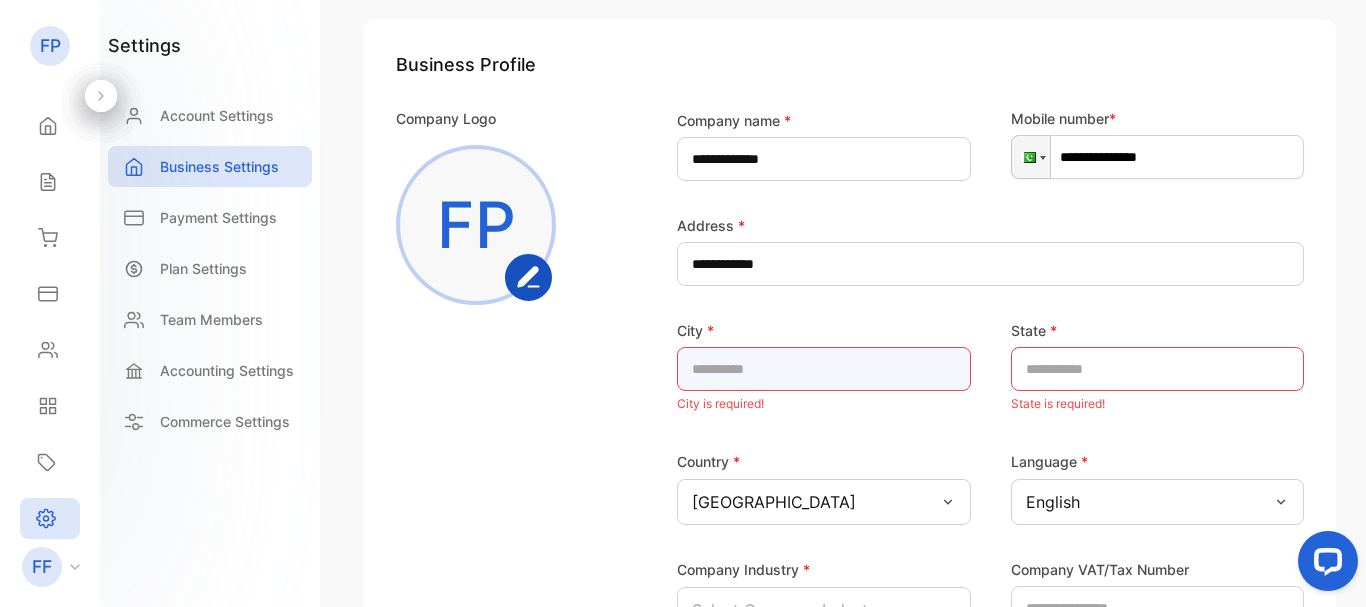 click at bounding box center [824, 369] 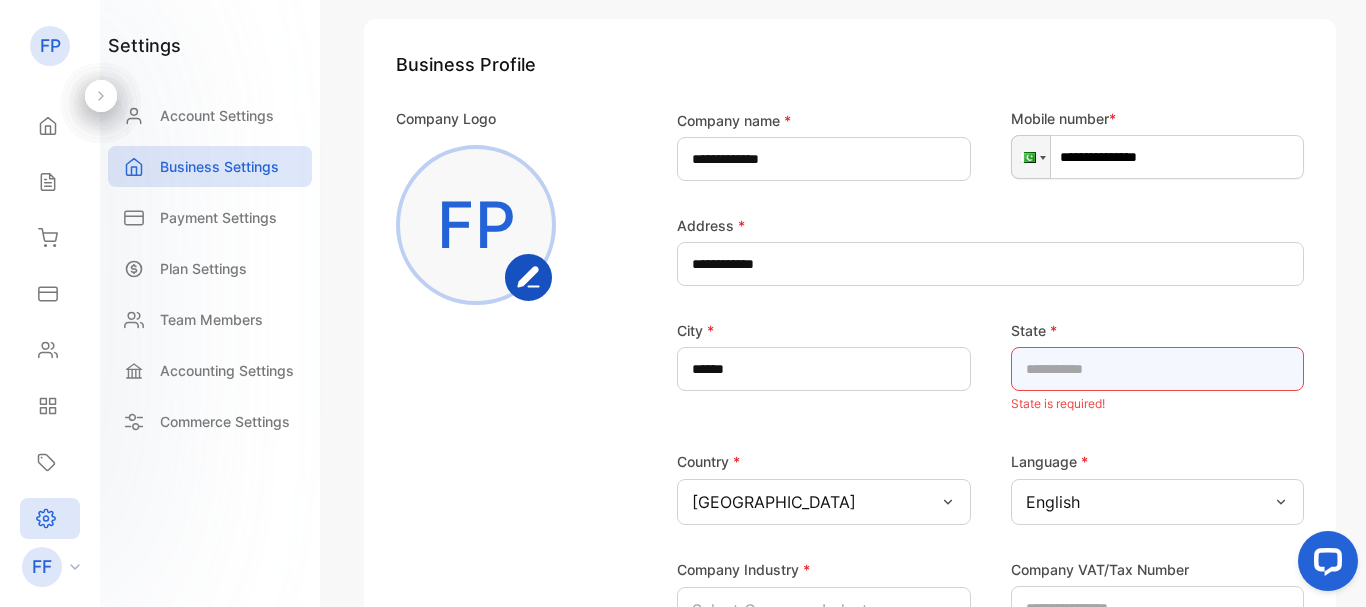 click at bounding box center (1158, 369) 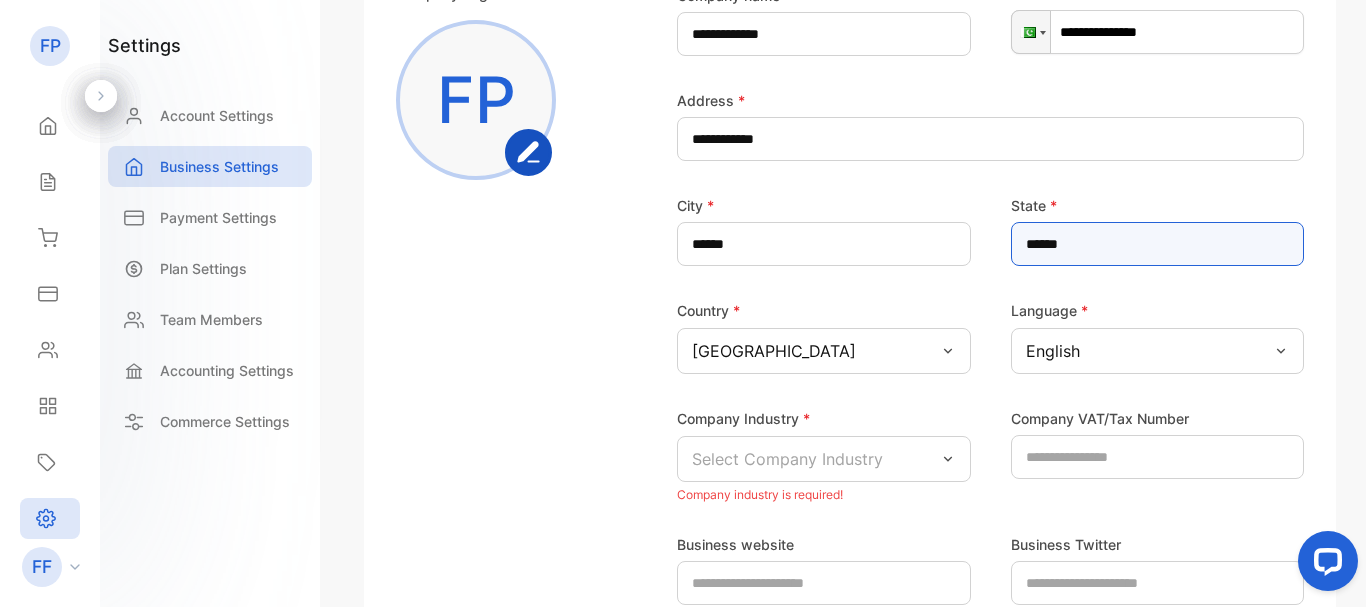 scroll, scrollTop: 500, scrollLeft: 0, axis: vertical 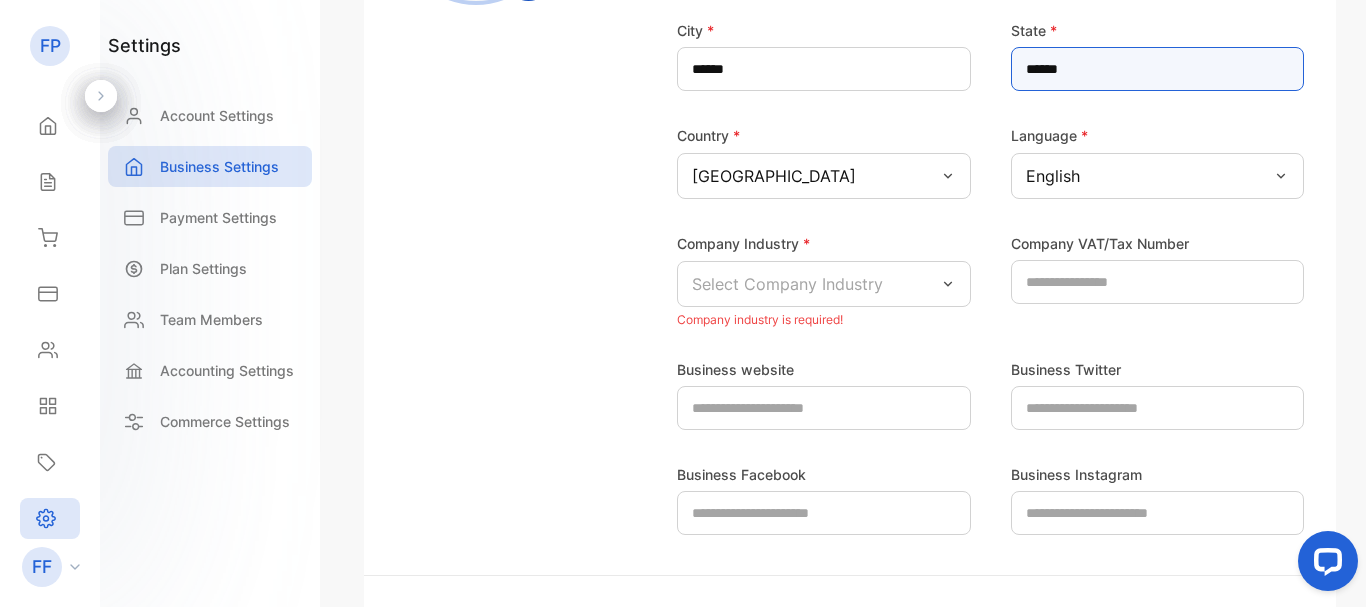 type on "******" 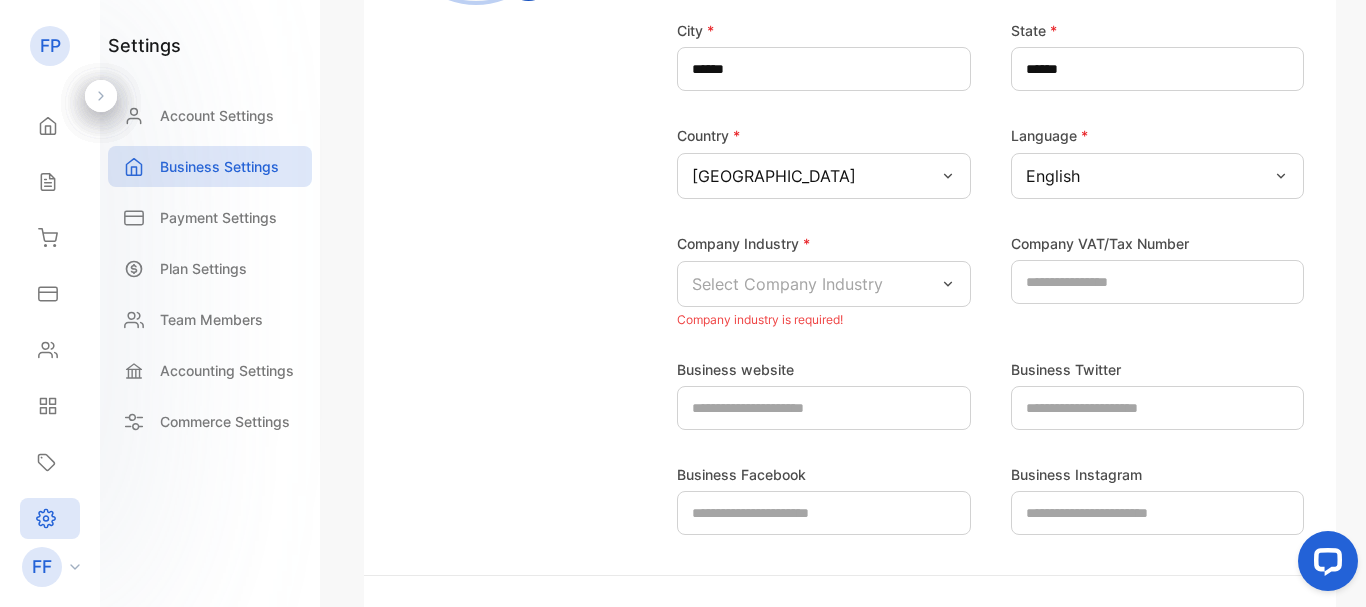click on "Select Company Industry" at bounding box center [787, 284] 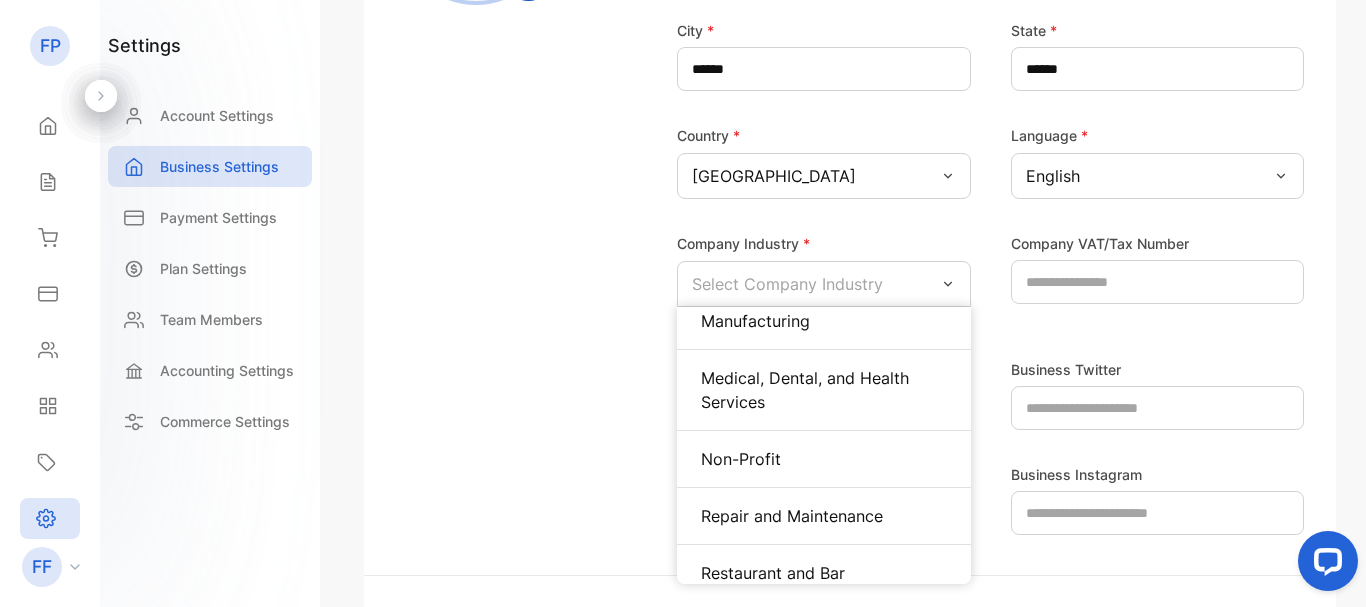 scroll, scrollTop: 800, scrollLeft: 0, axis: vertical 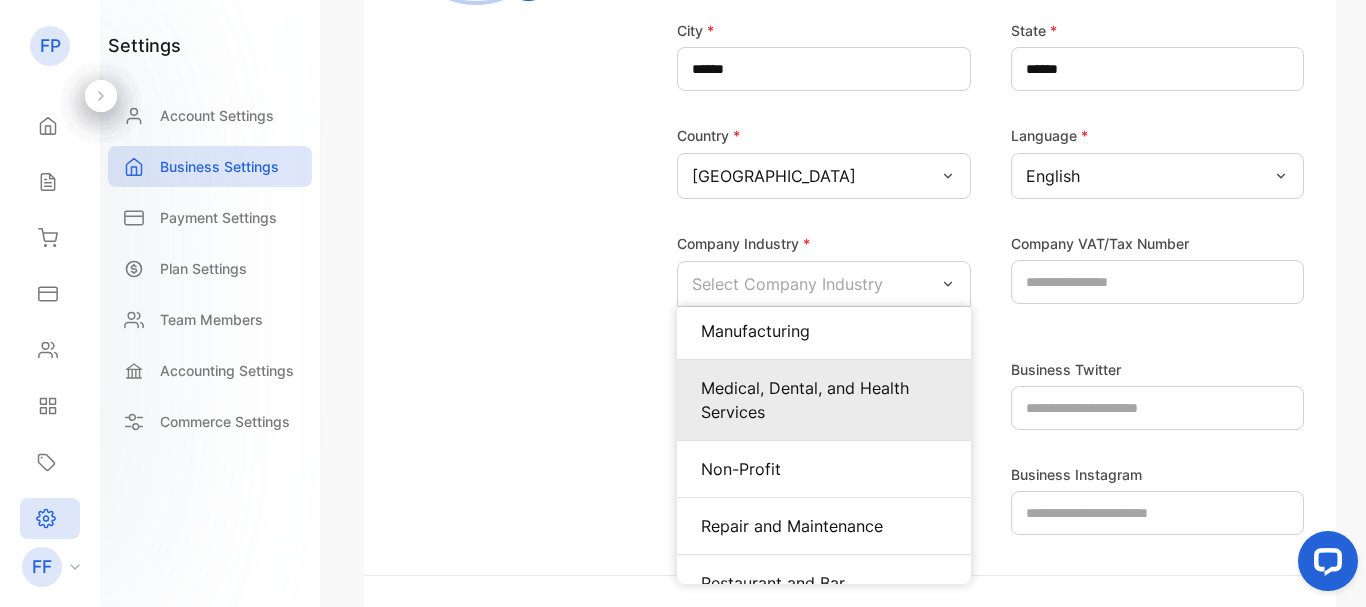 click on "Medical, Dental, and Health Services" at bounding box center (824, 400) 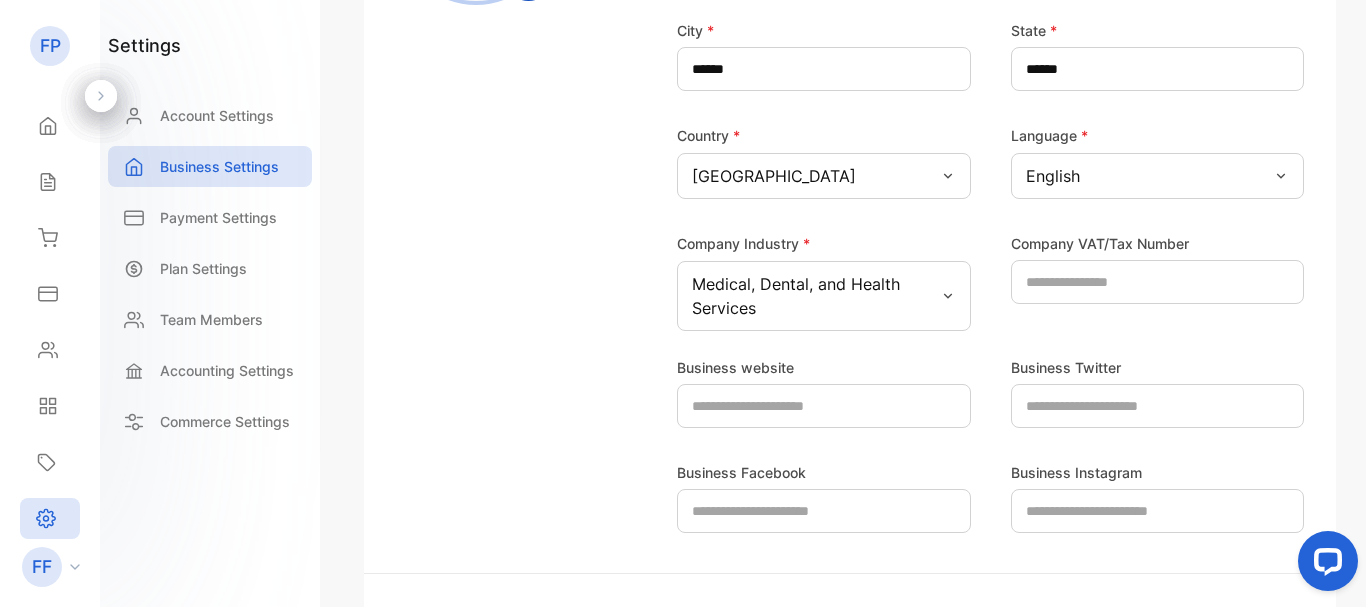 click on "Medical, Dental, and Health Services" at bounding box center [816, 296] 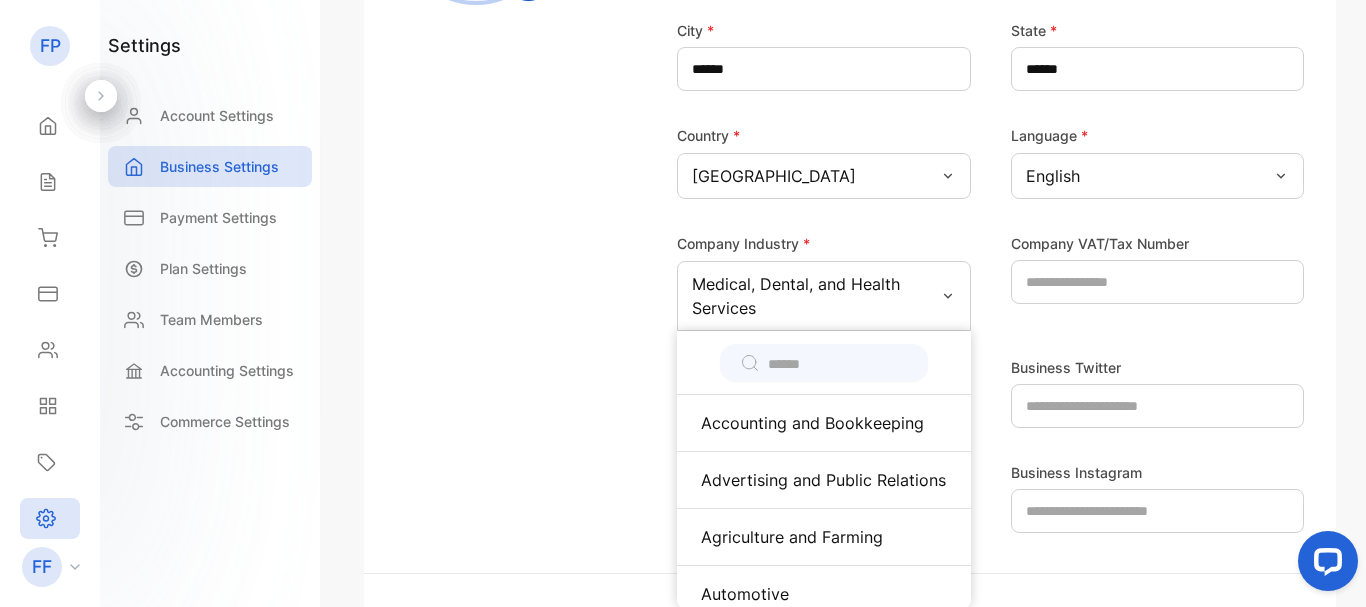 click on "Medical, Dental, and Health Services" at bounding box center [816, 296] 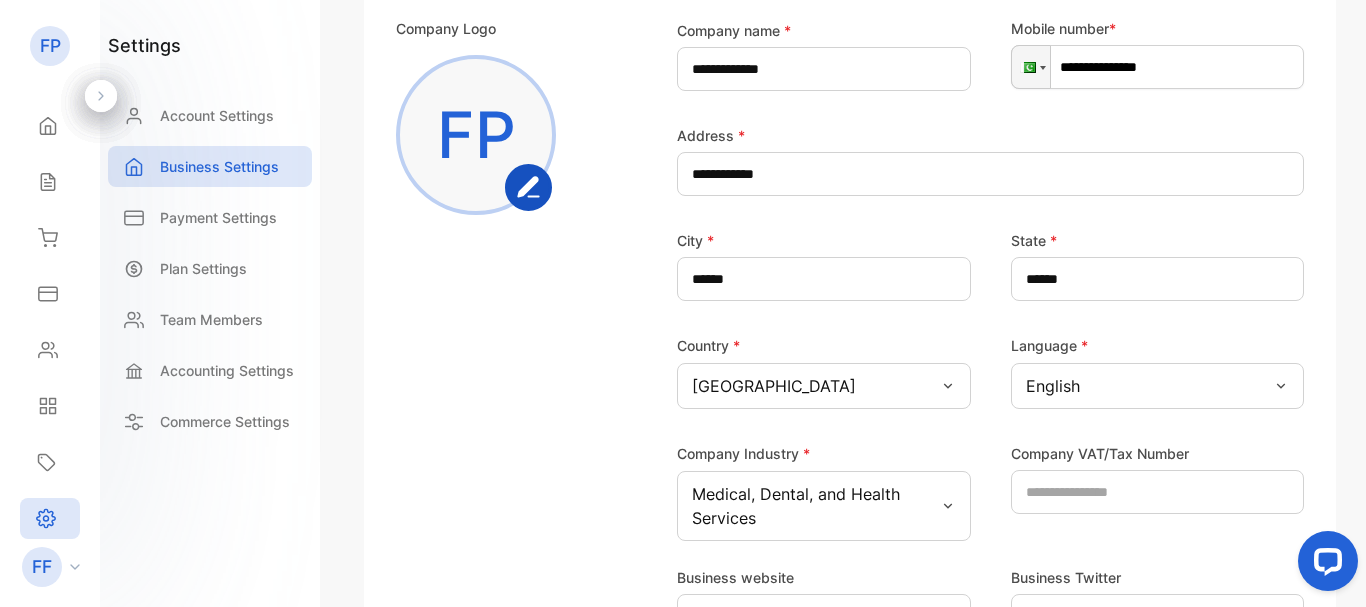 scroll, scrollTop: 199, scrollLeft: 0, axis: vertical 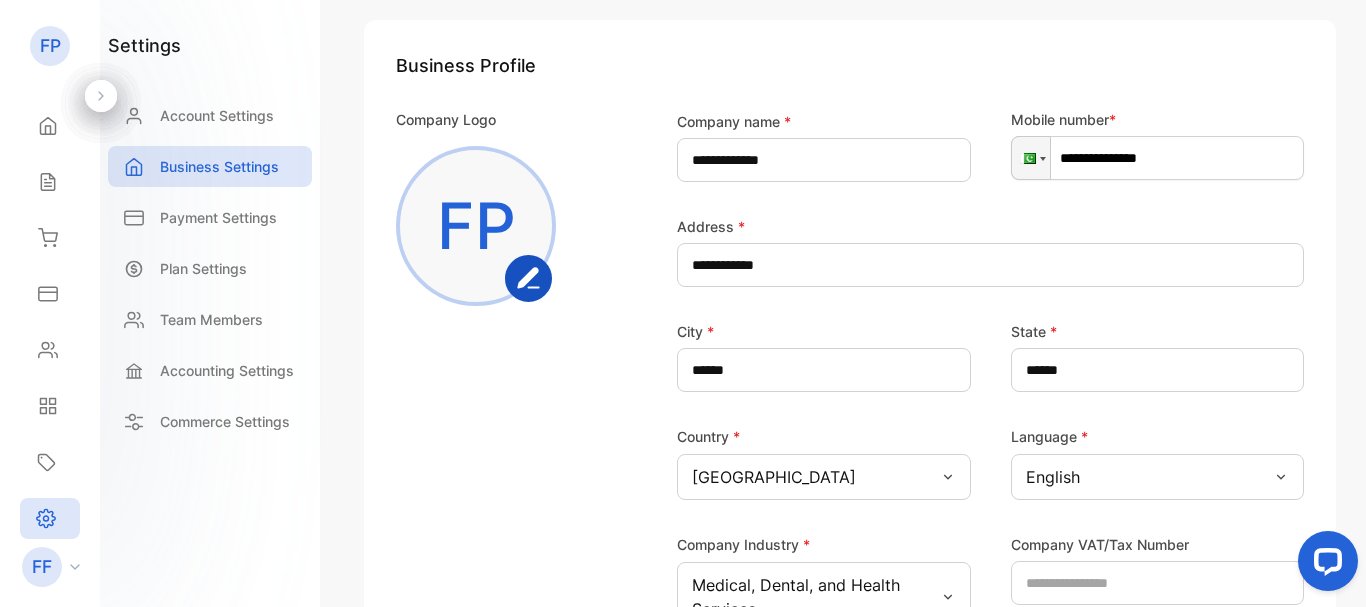 drag, startPoint x: 1182, startPoint y: 156, endPoint x: 1086, endPoint y: 158, distance: 96.02083 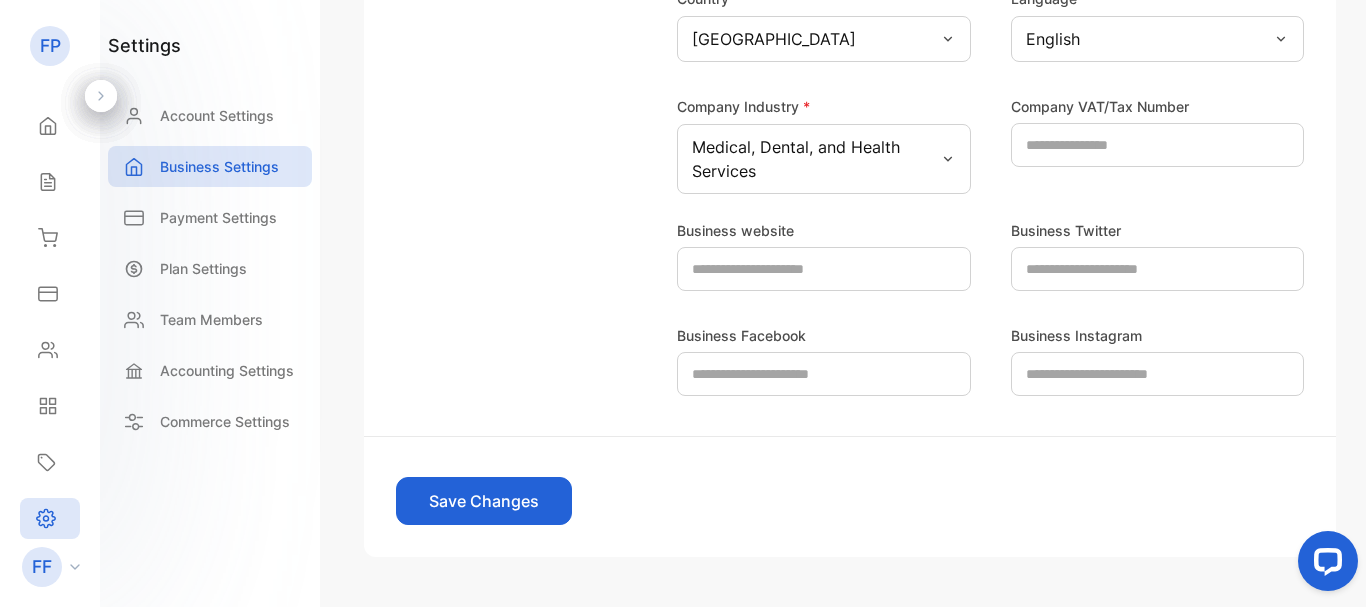 scroll, scrollTop: 699, scrollLeft: 0, axis: vertical 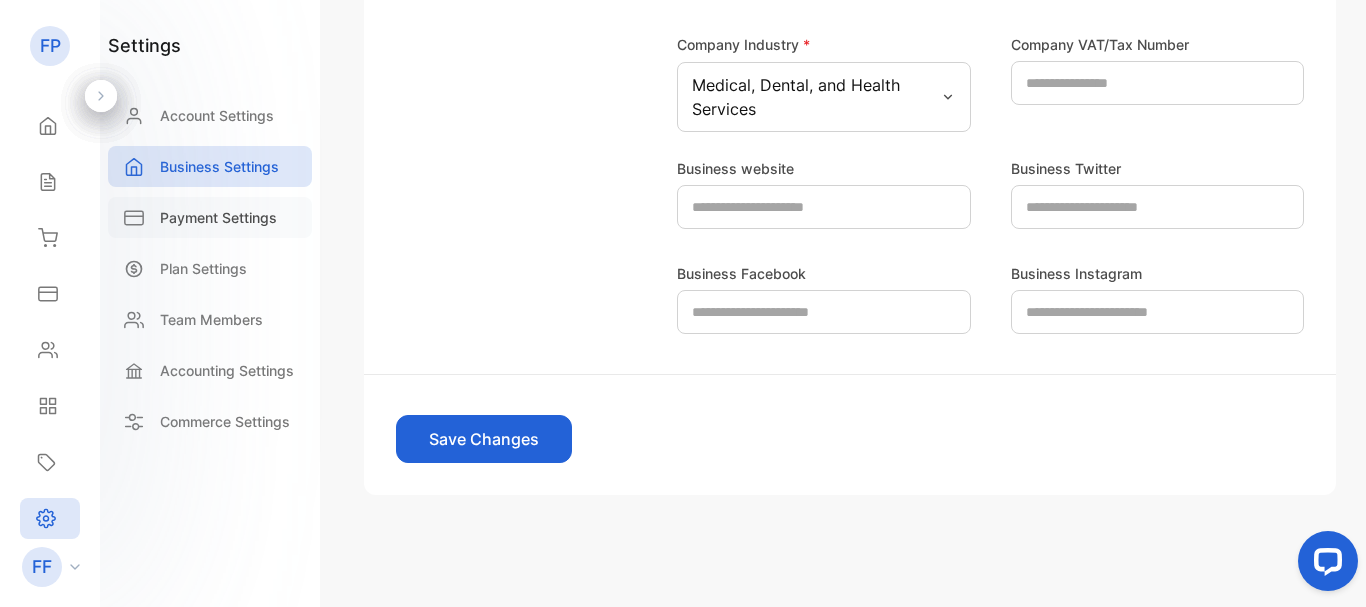type on "**********" 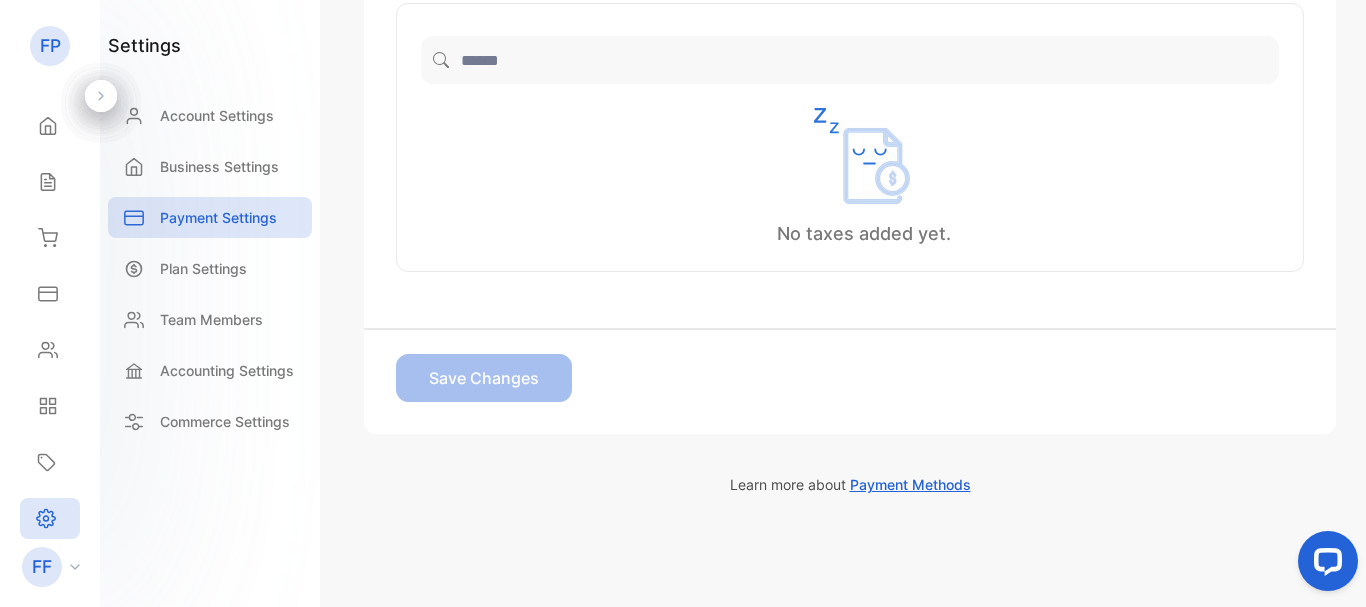 scroll, scrollTop: 650, scrollLeft: 0, axis: vertical 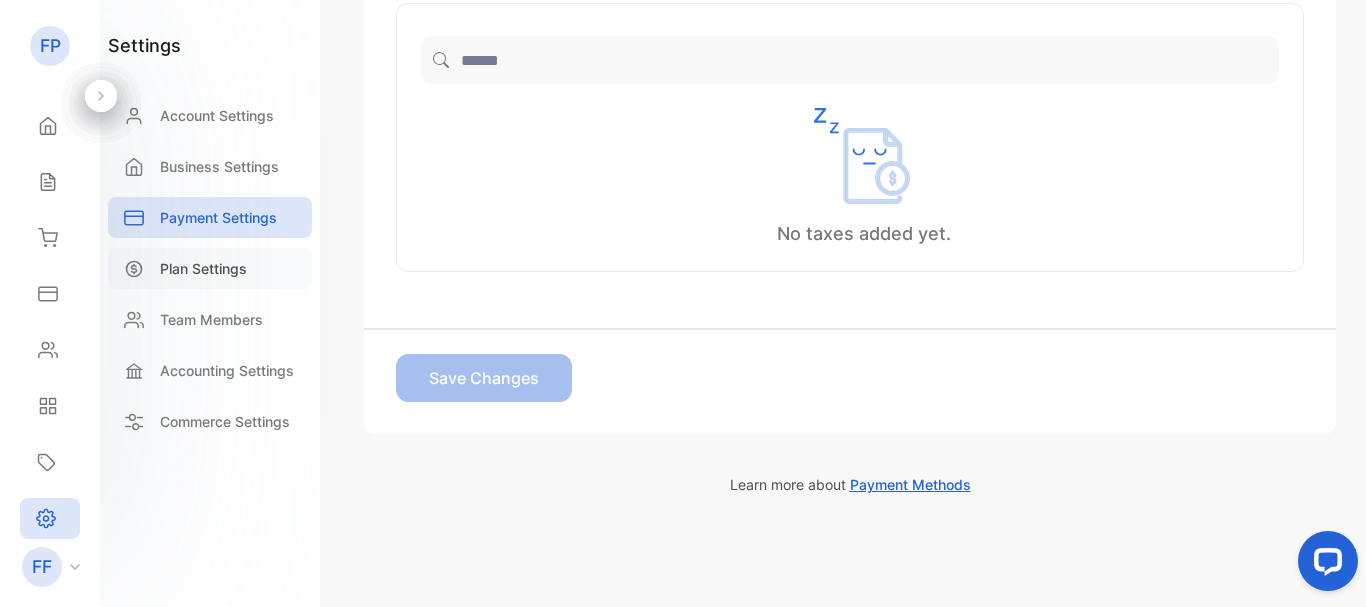 click on "Plan Settings" at bounding box center [203, 268] 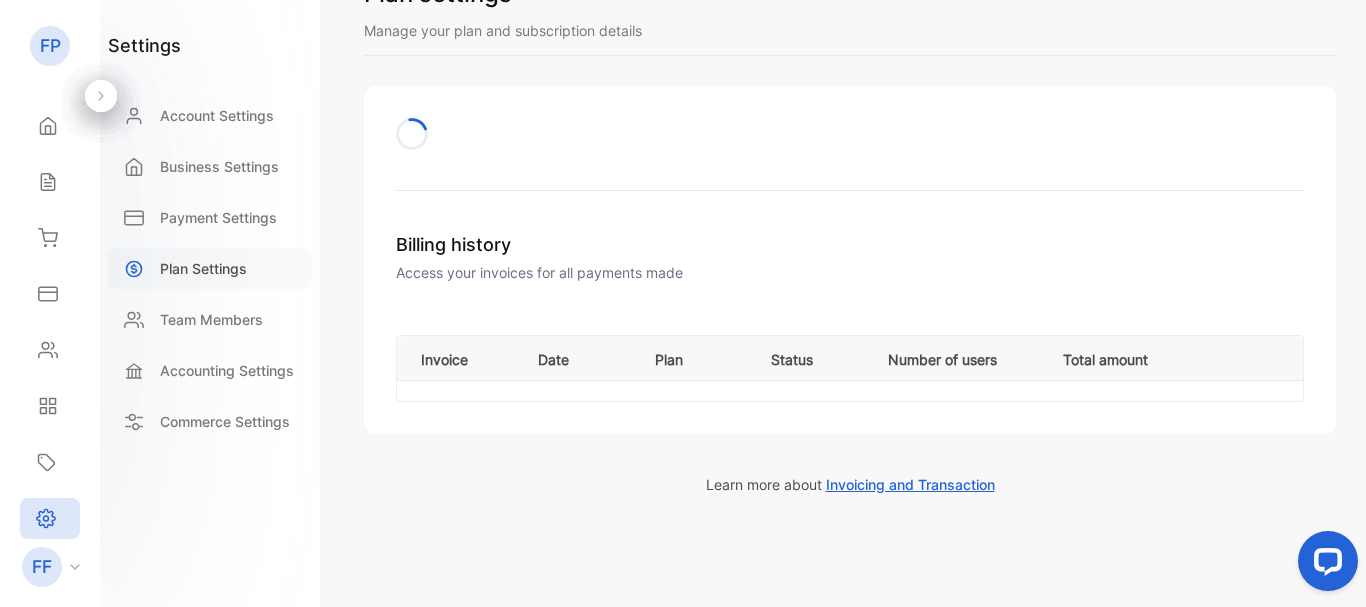 scroll, scrollTop: 98, scrollLeft: 0, axis: vertical 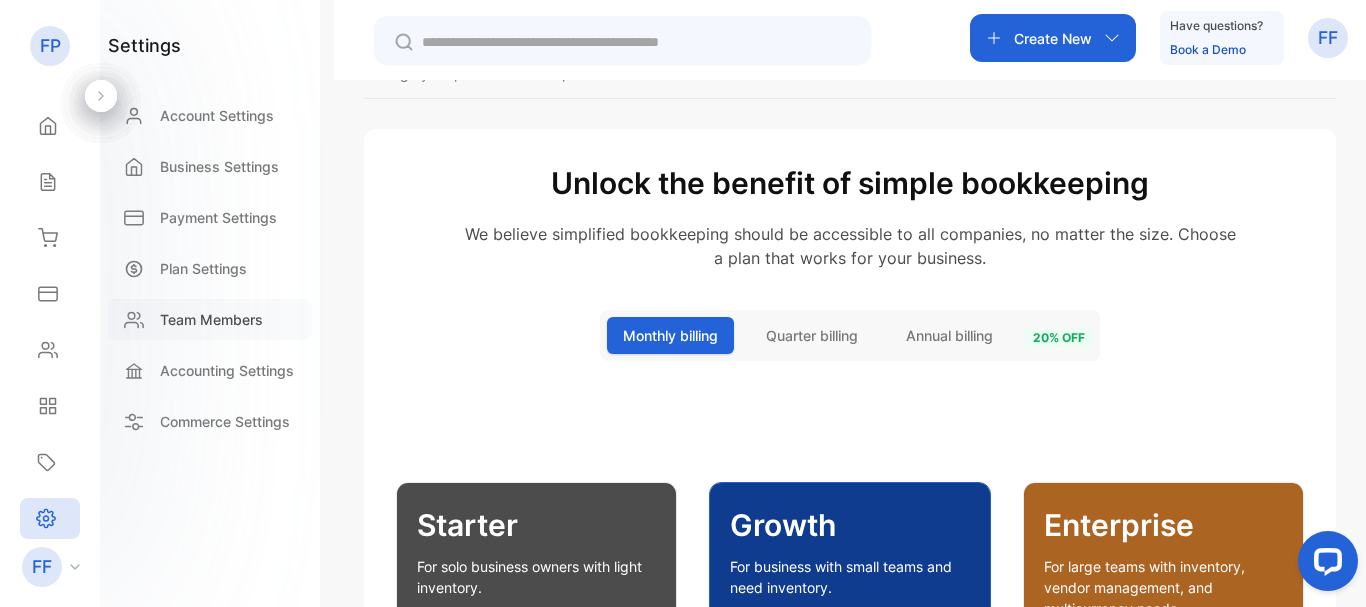 click on "Team Members" at bounding box center [211, 319] 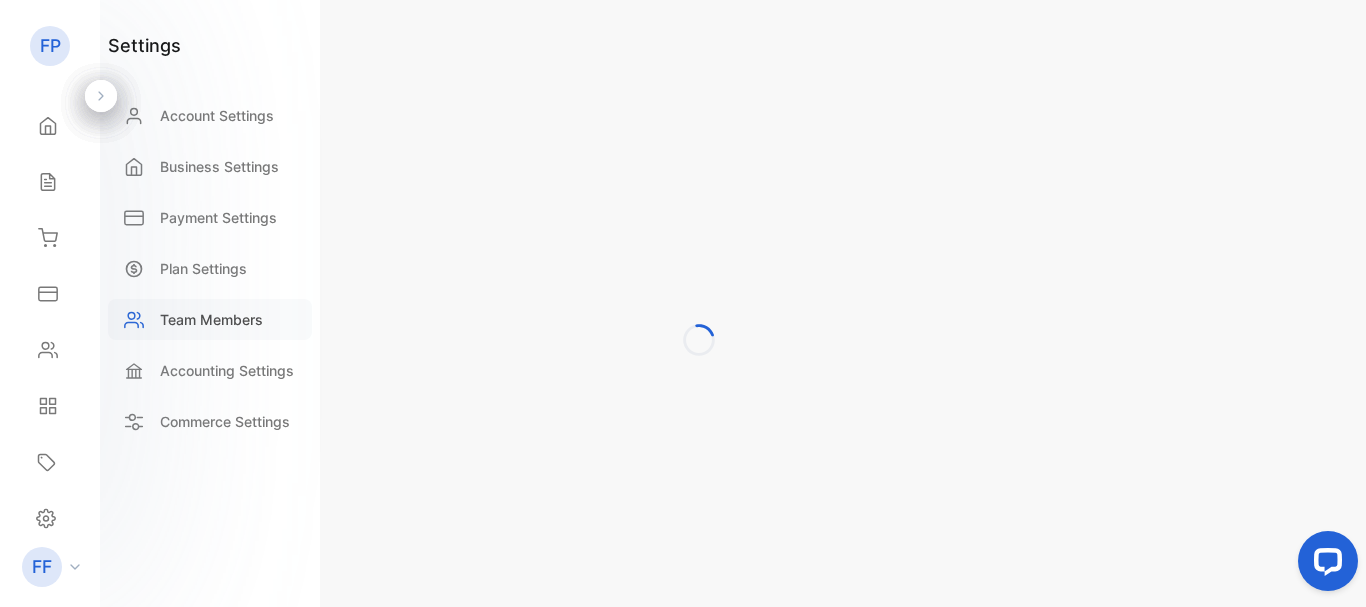 scroll, scrollTop: 0, scrollLeft: 0, axis: both 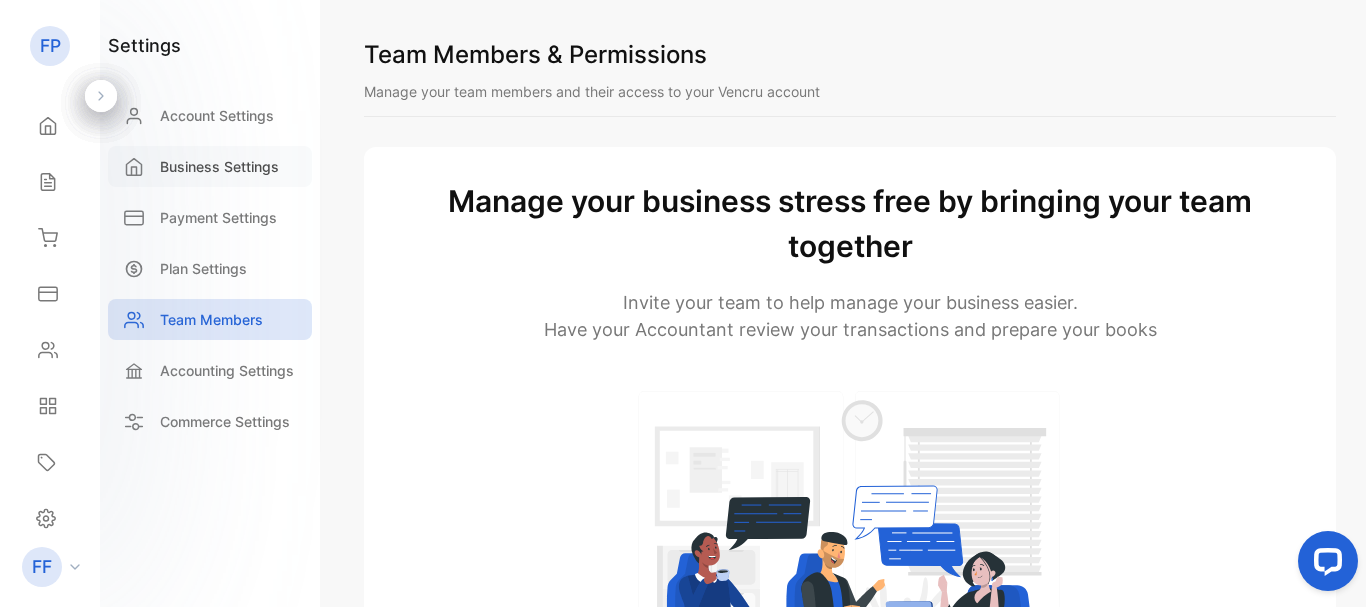 click on "Business Settings" at bounding box center (219, 166) 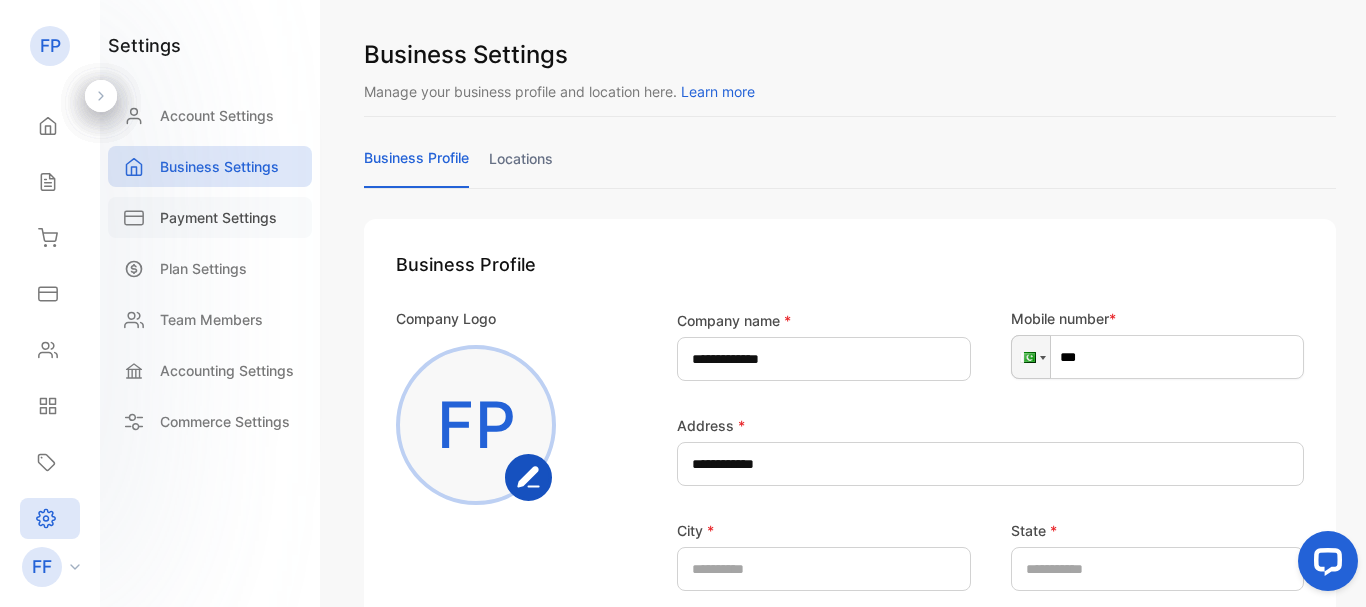 click on "Payment Settings" at bounding box center [218, 217] 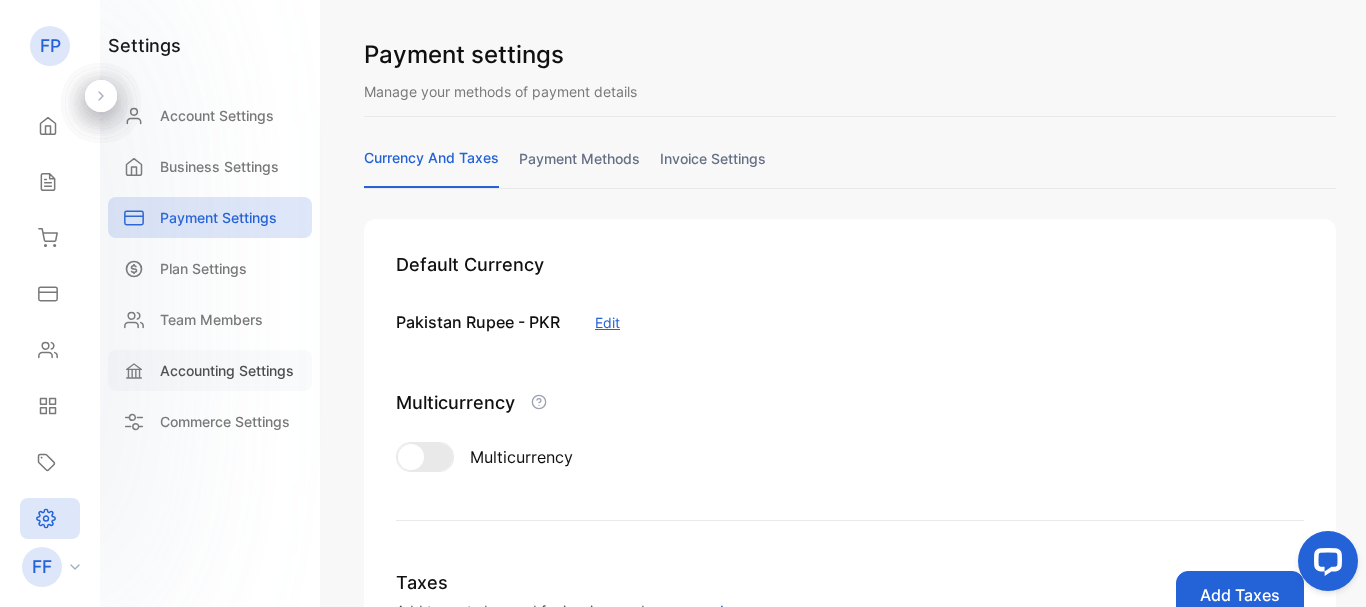 click on "Accounting Settings" at bounding box center (227, 370) 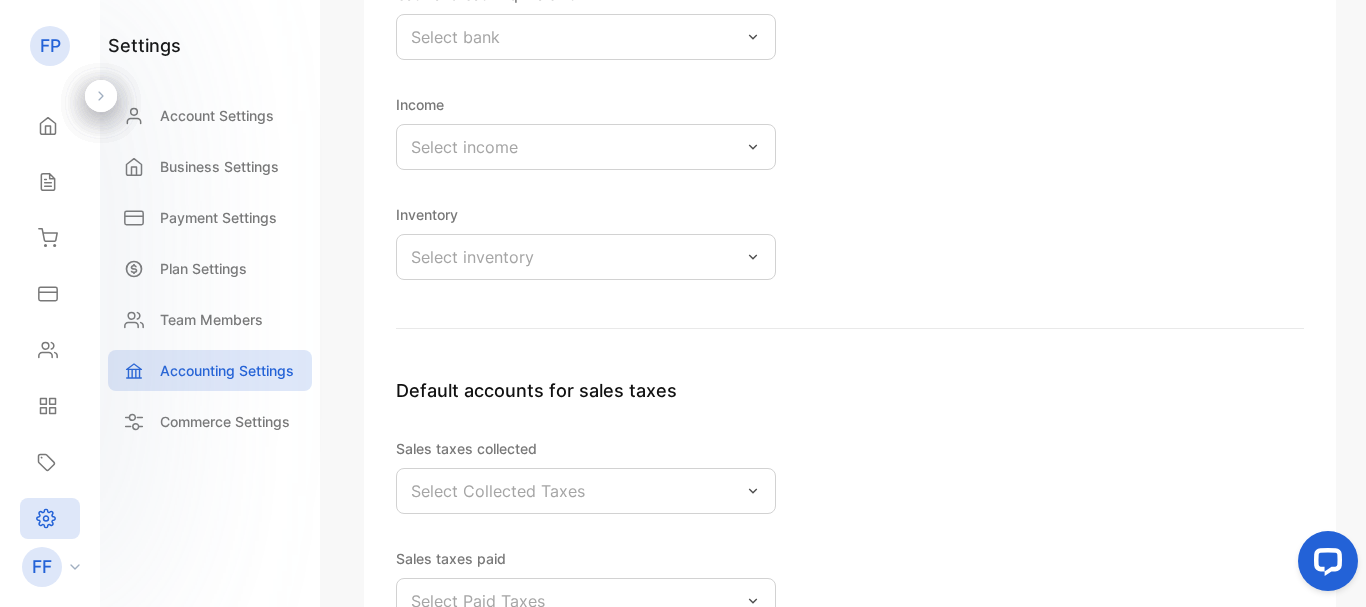 scroll, scrollTop: 300, scrollLeft: 0, axis: vertical 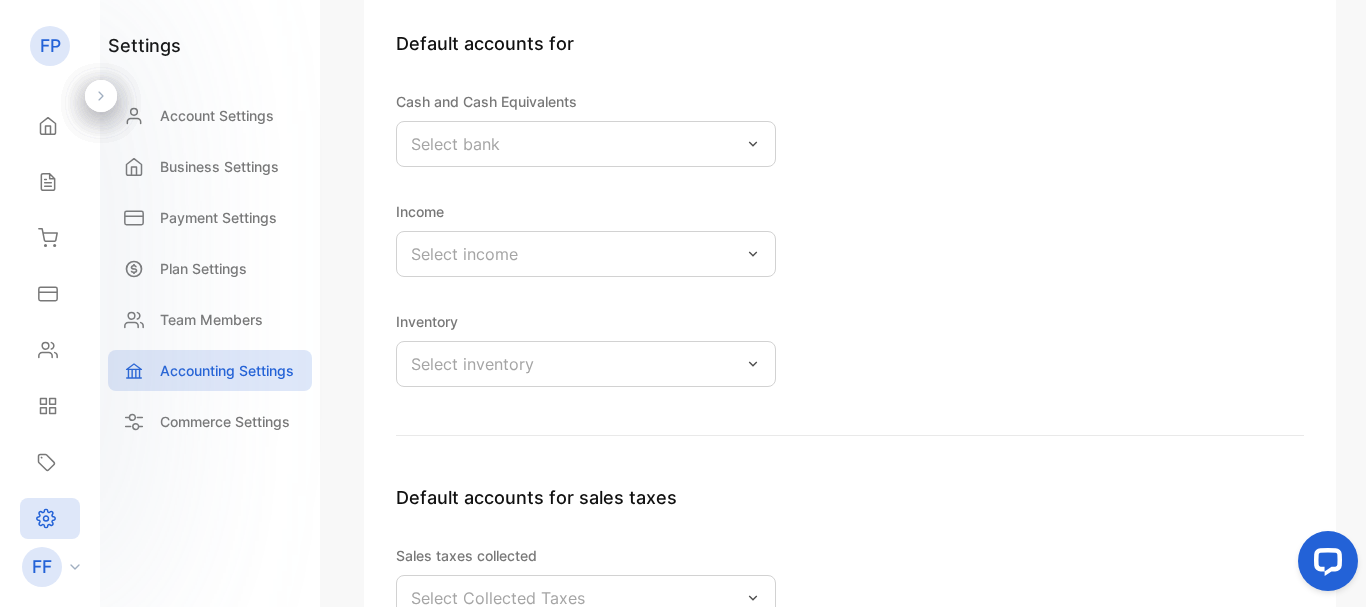 click 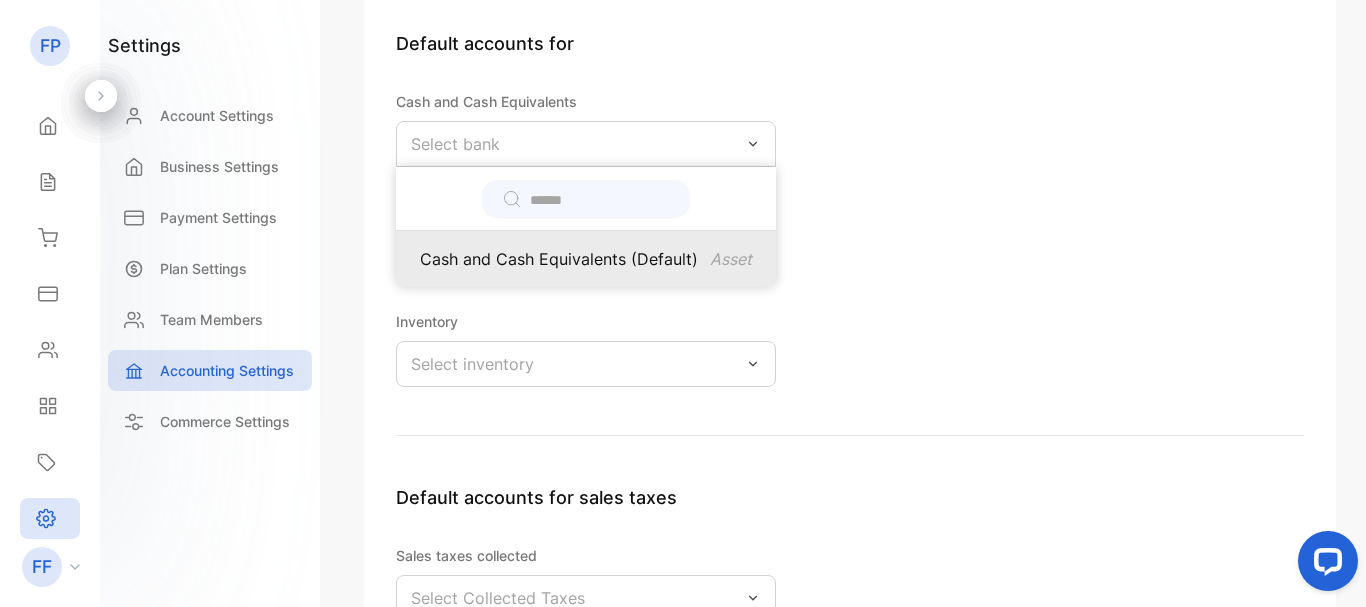 click on "Cash and Cash Equivalents (Default)" at bounding box center (559, 259) 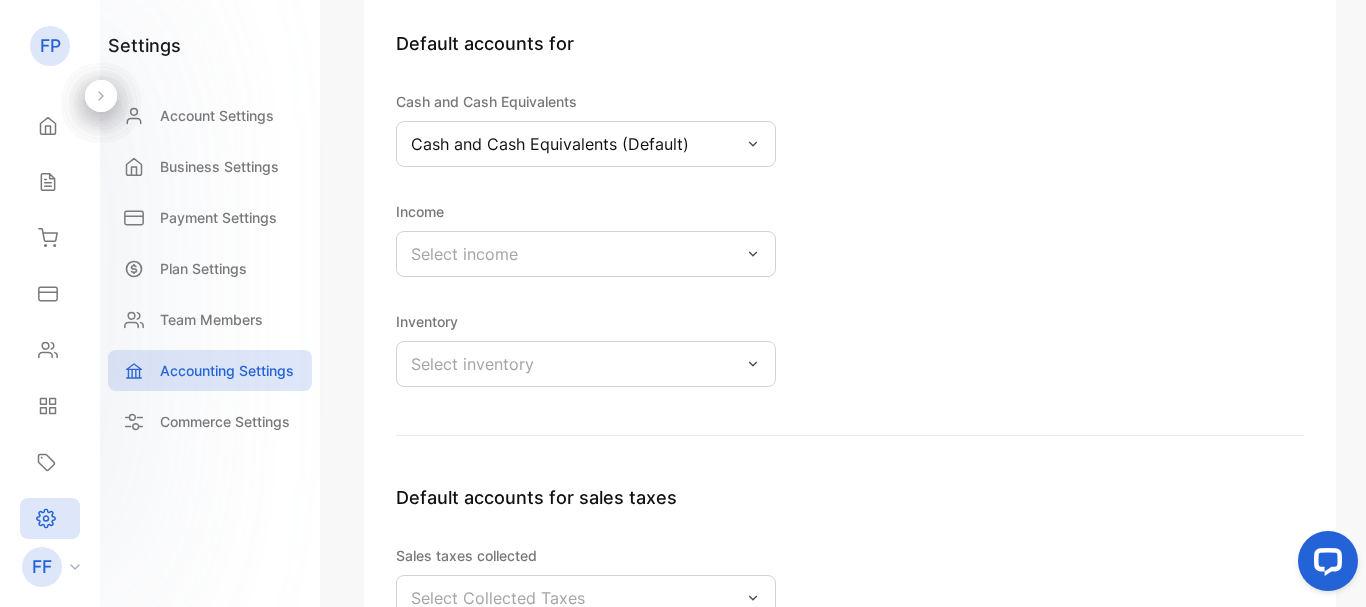 click on "Select income" at bounding box center (586, 254) 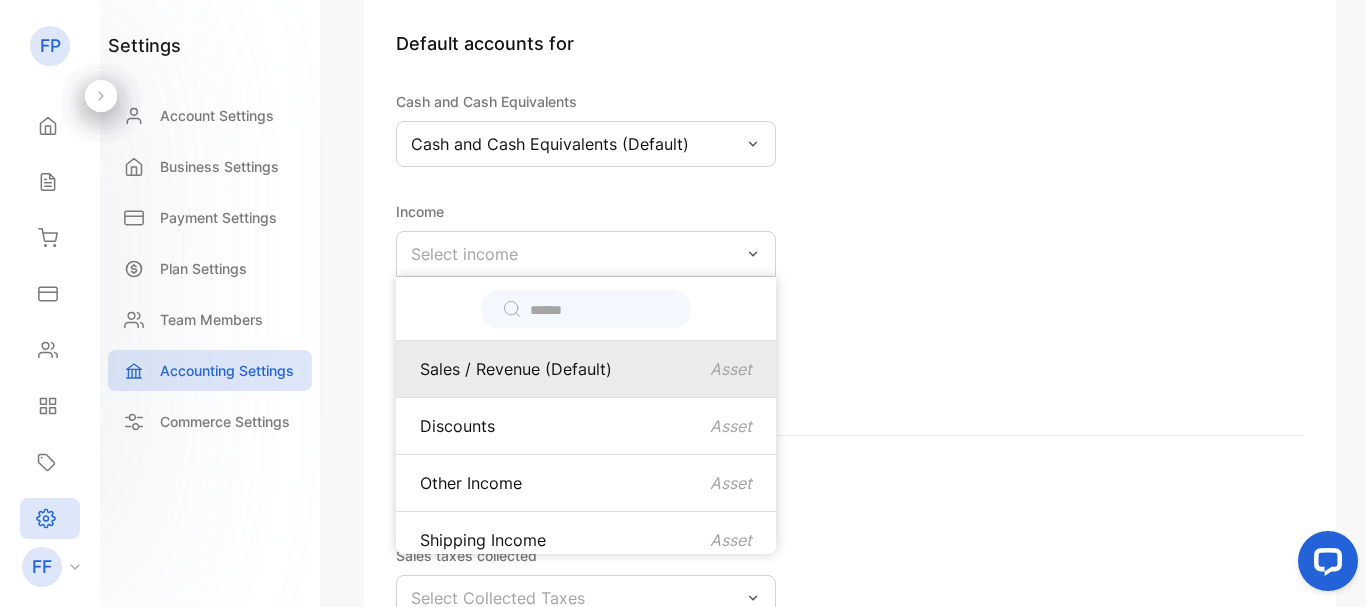 click on "Sales / Revenue (Default)" at bounding box center [516, 369] 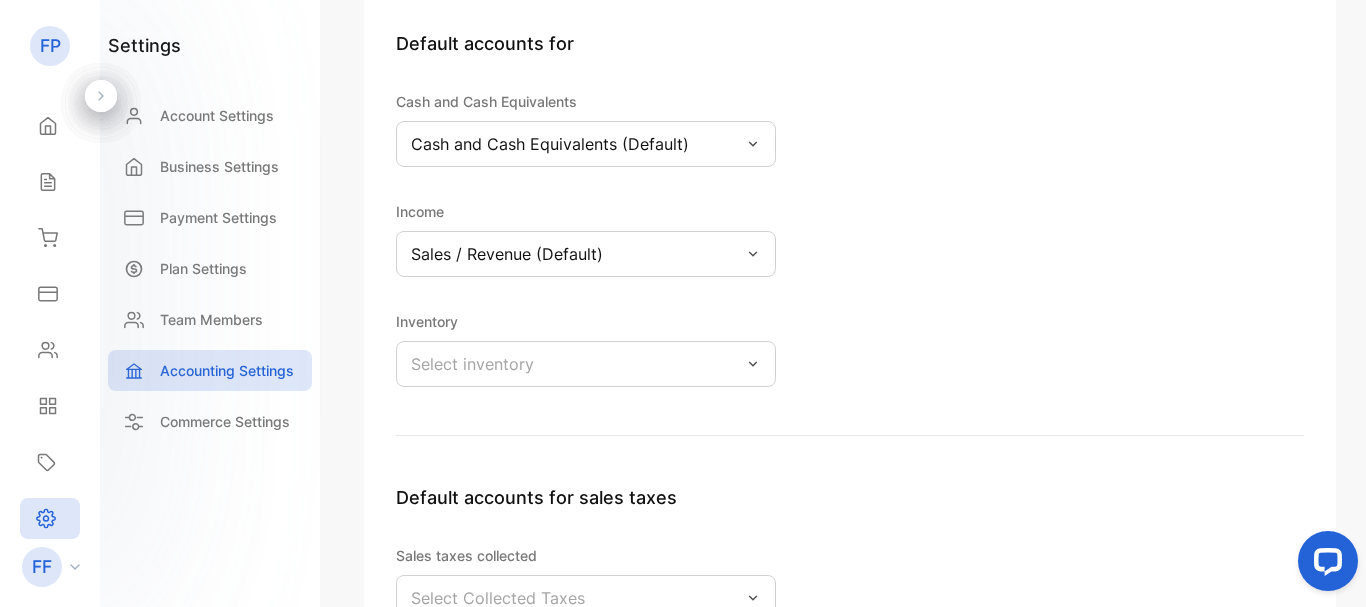 click on "Select inventory" at bounding box center (472, 364) 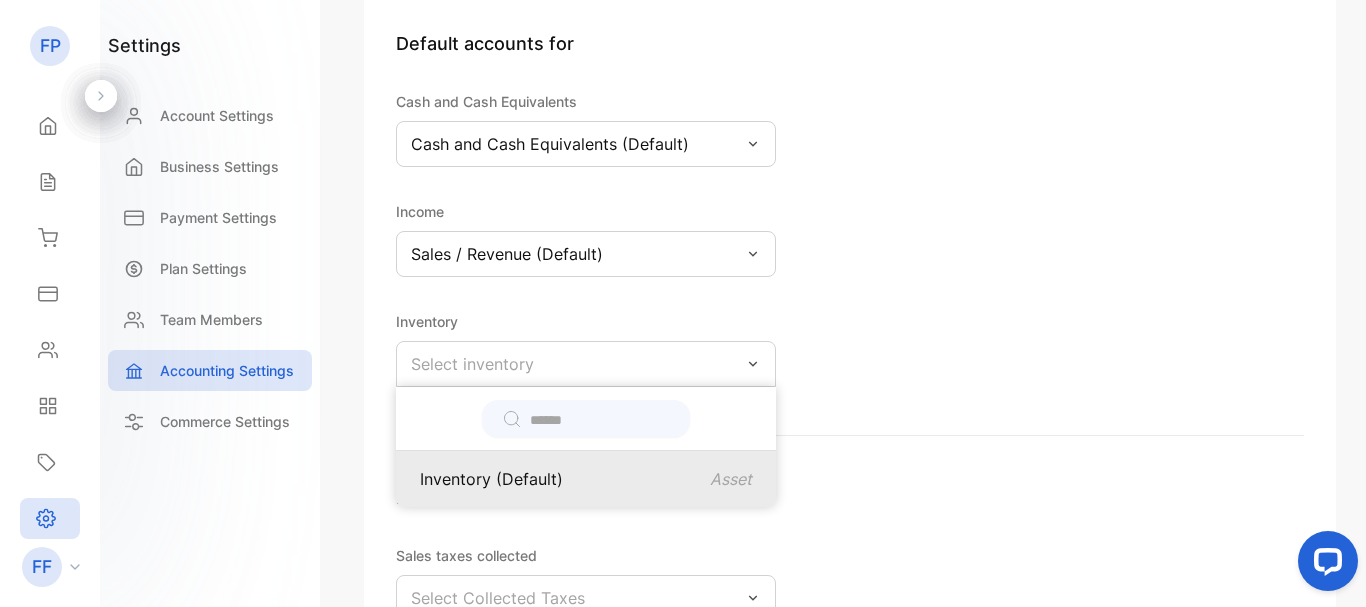 click on "Inventory (Default)" at bounding box center [491, 479] 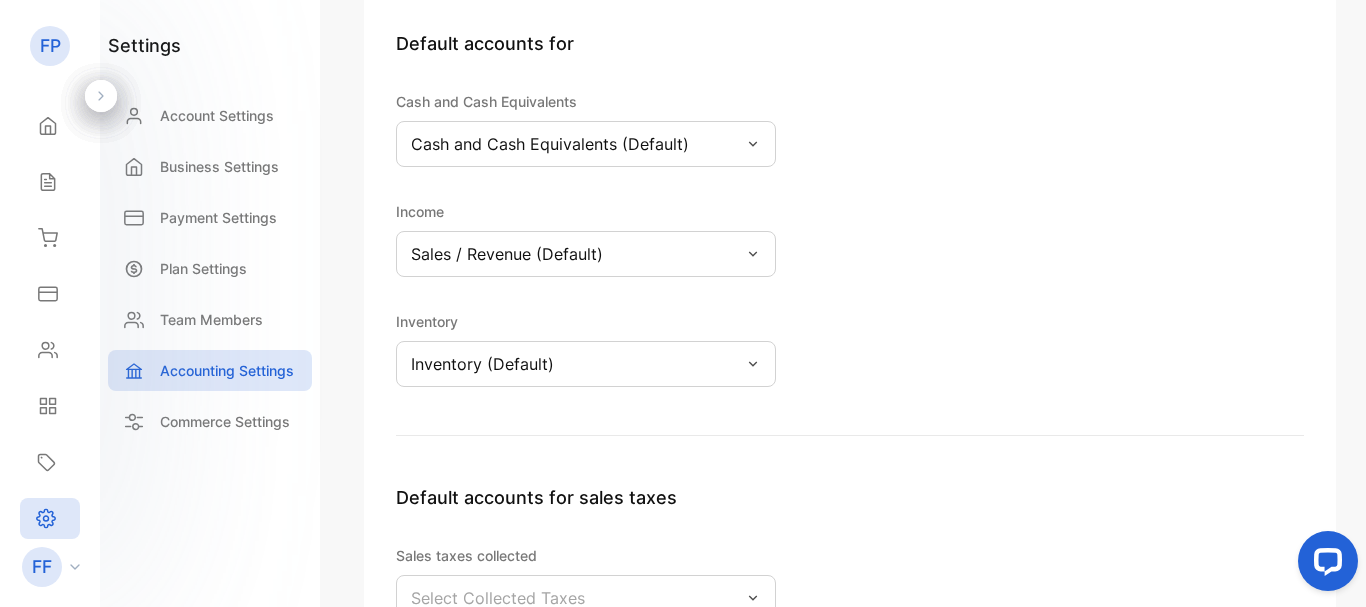 click on "Default accounts for Cash and Cash Equivalents   Cash and Cash Equivalents (Default) Income   Sales / Revenue (Default) Inventory   Inventory (Default)" at bounding box center (850, 233) 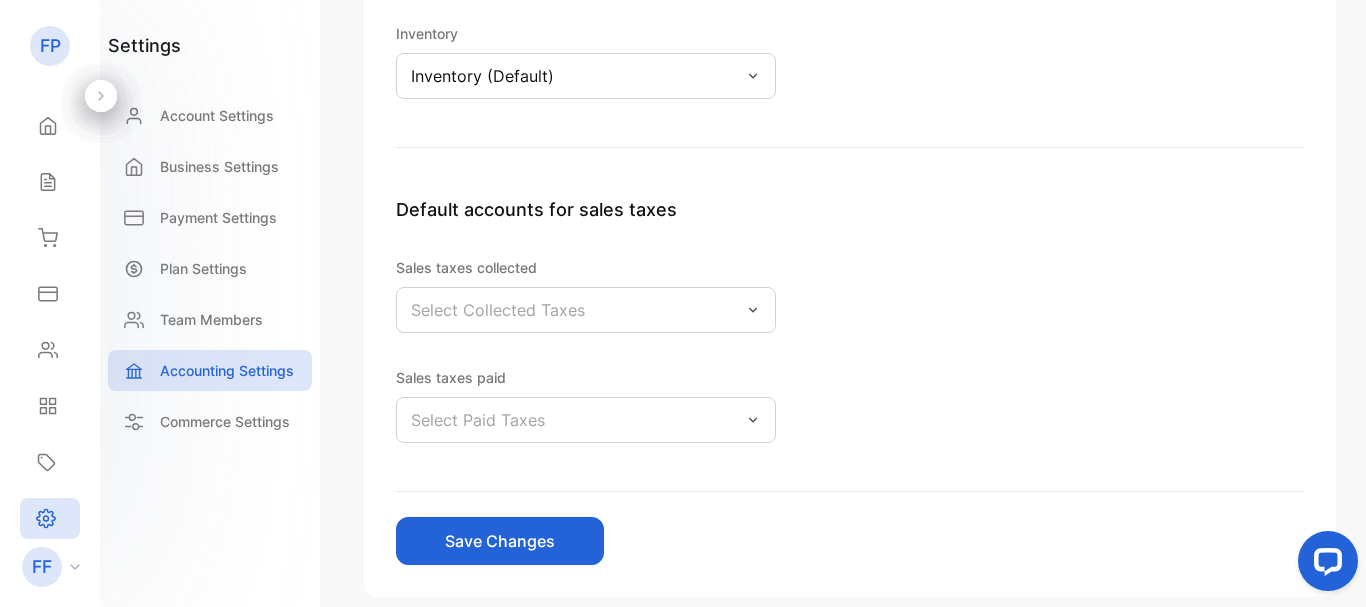 scroll, scrollTop: 600, scrollLeft: 0, axis: vertical 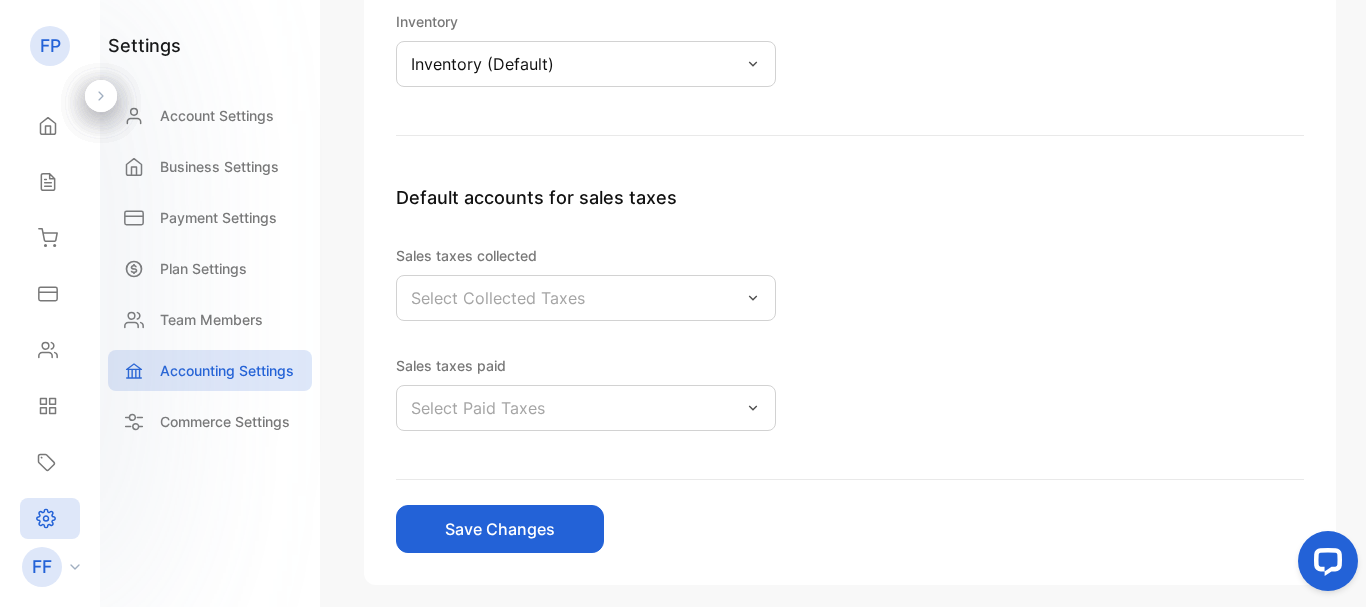 click on "Select Collected Taxes" at bounding box center (586, 298) 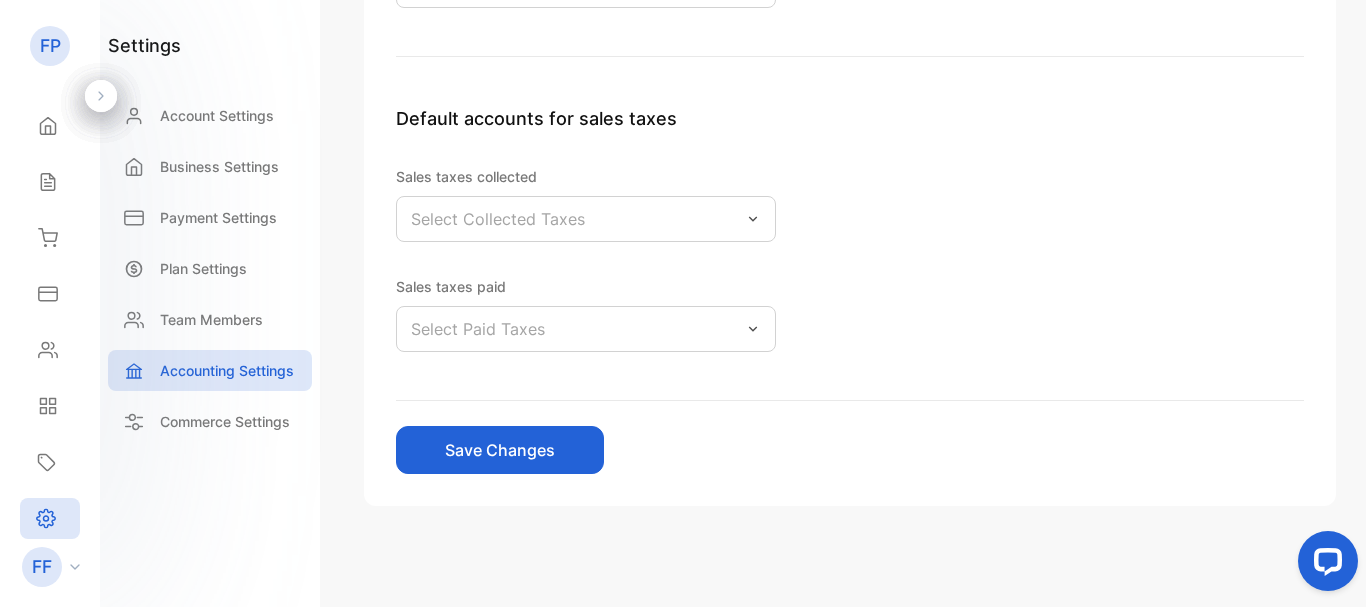 scroll, scrollTop: 690, scrollLeft: 0, axis: vertical 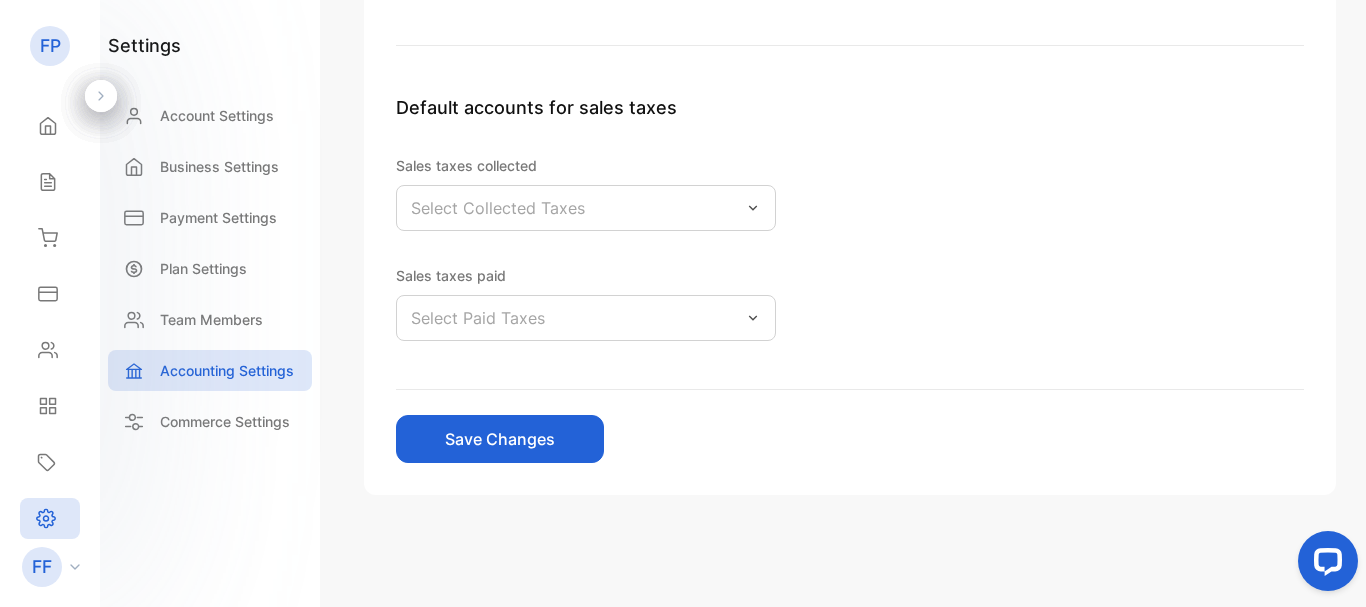 click on "Save Changes" at bounding box center [500, 439] 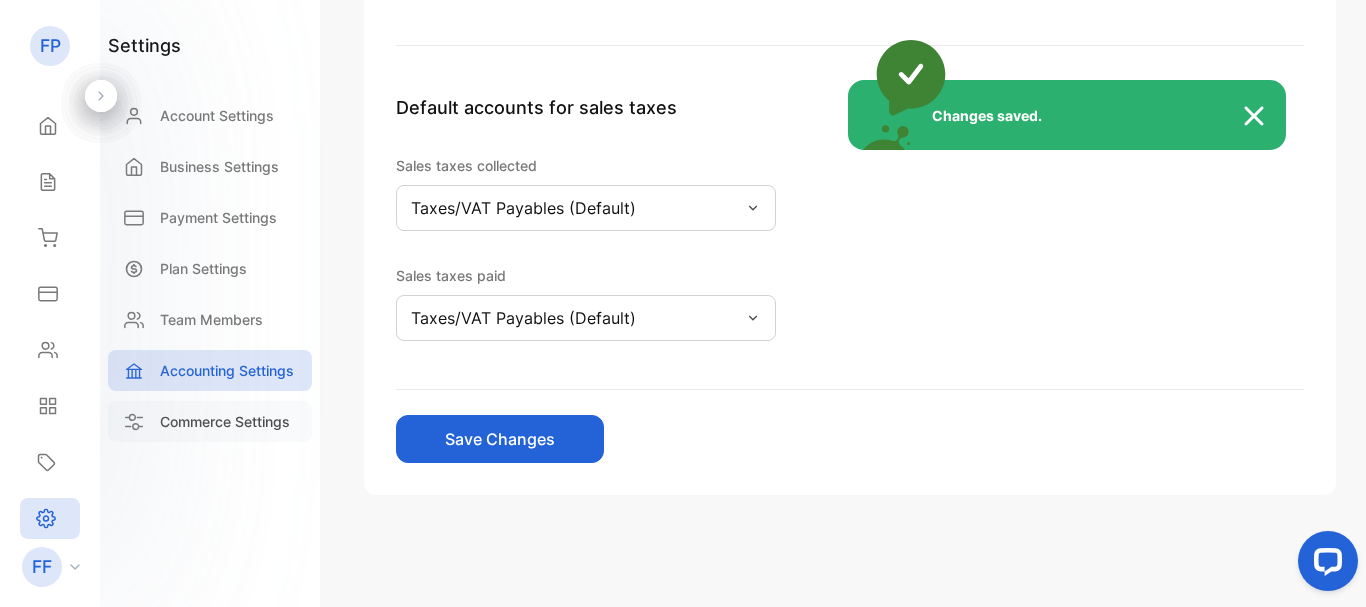 click on "Changes saved." at bounding box center [683, 303] 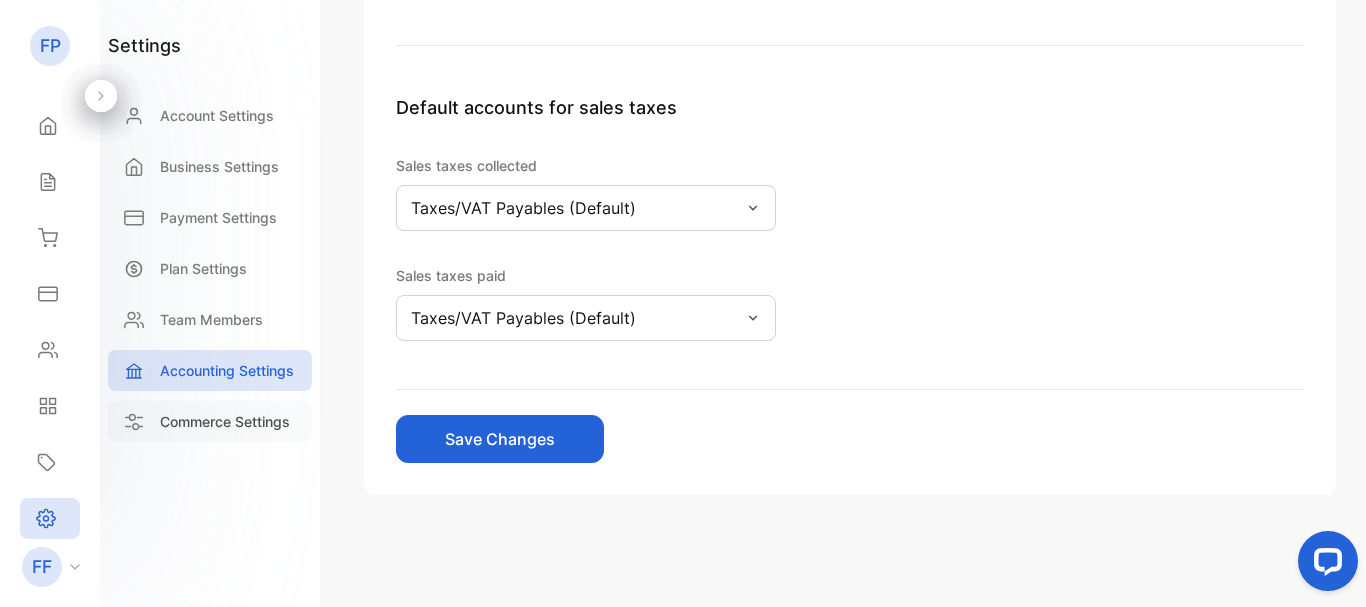 click on "Commerce Settings" at bounding box center [225, 421] 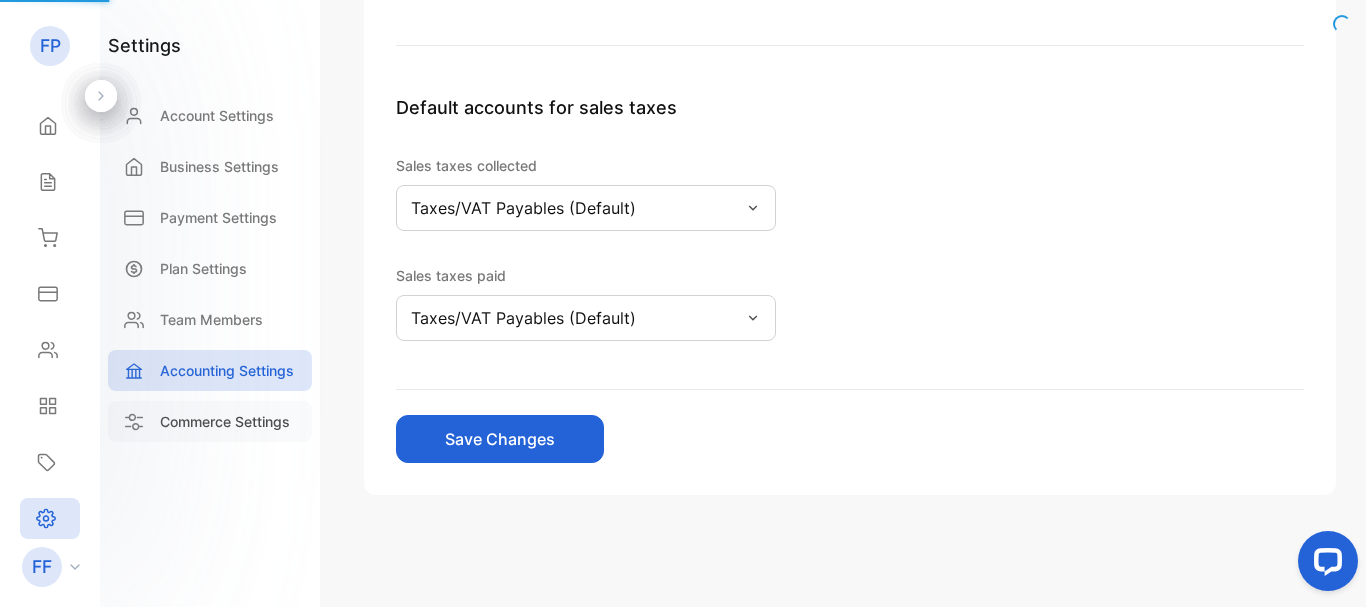 scroll, scrollTop: 0, scrollLeft: 0, axis: both 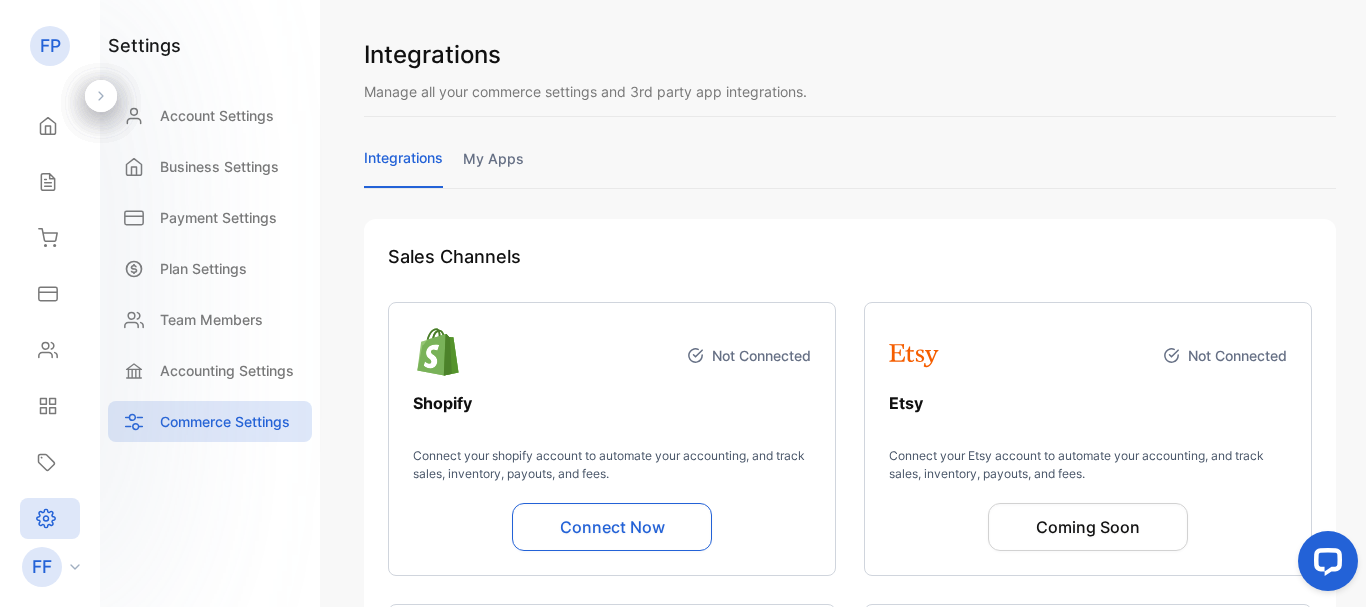 click on "integrations my apps" at bounding box center (850, 167) 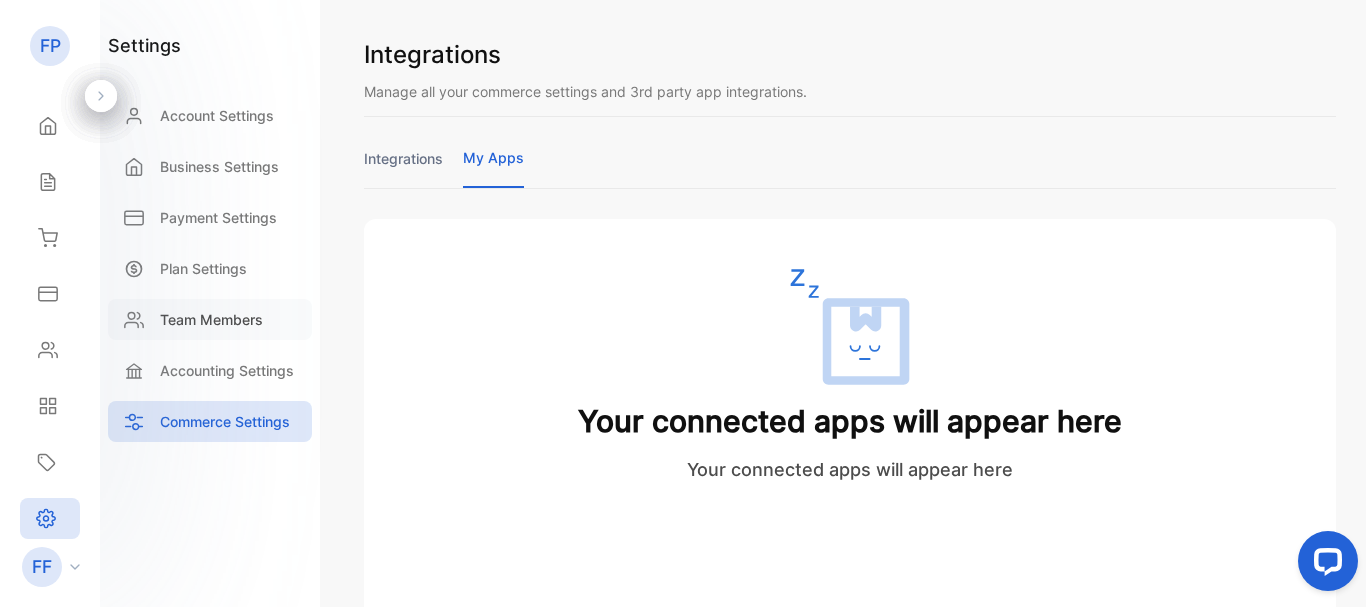 click on "Team Members" at bounding box center [211, 319] 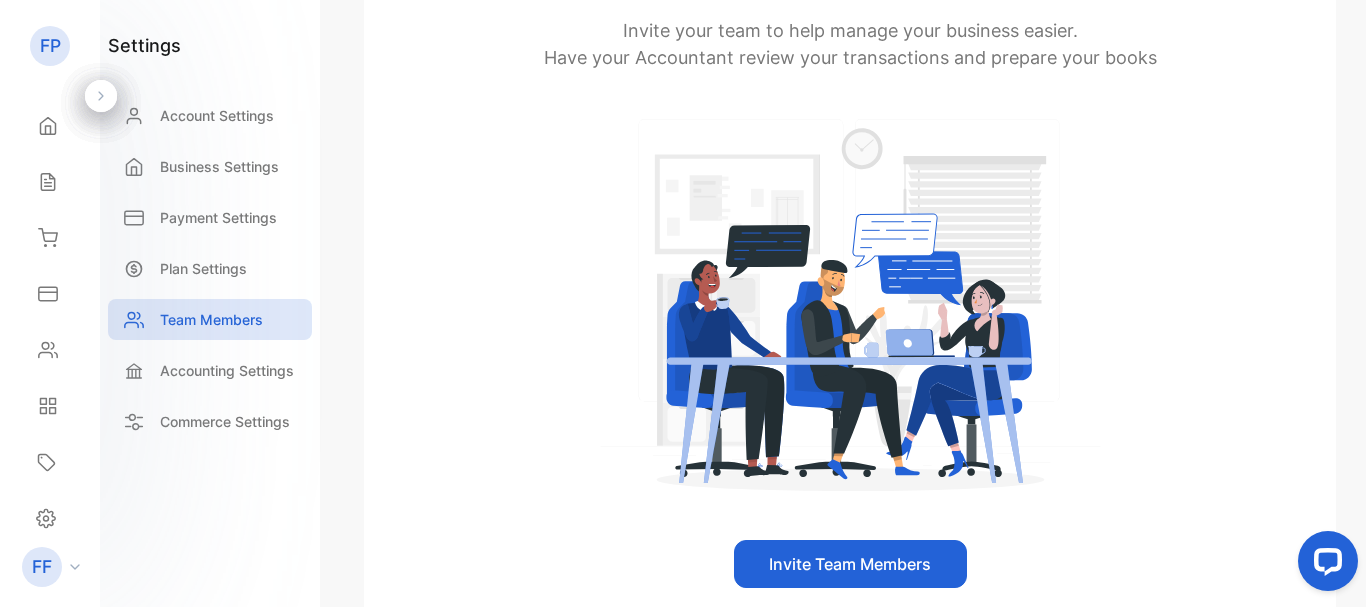 scroll, scrollTop: 458, scrollLeft: 0, axis: vertical 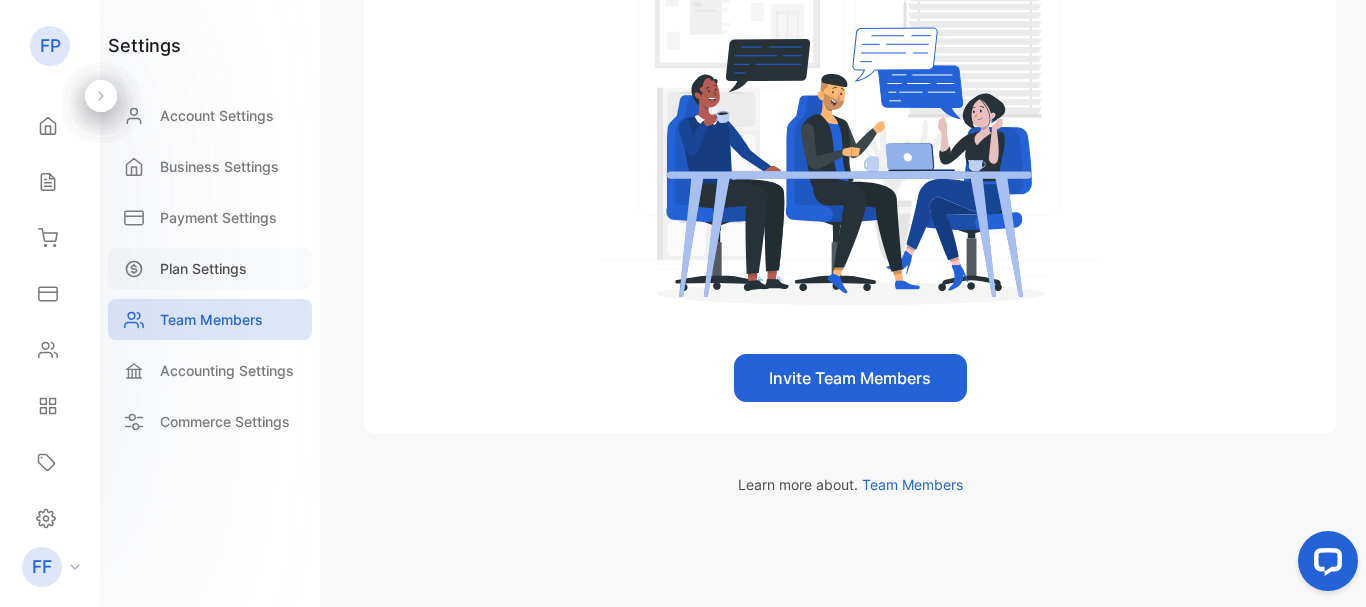 click on "Plan Settings" at bounding box center (203, 268) 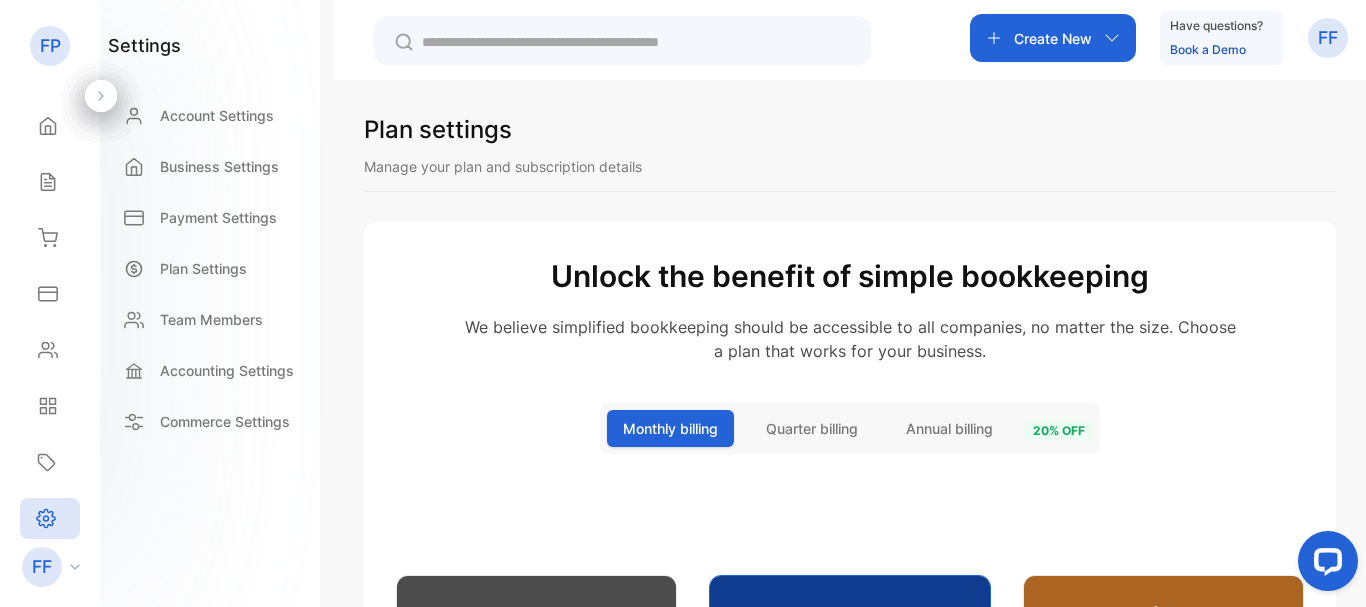 scroll, scrollTop: 0, scrollLeft: 0, axis: both 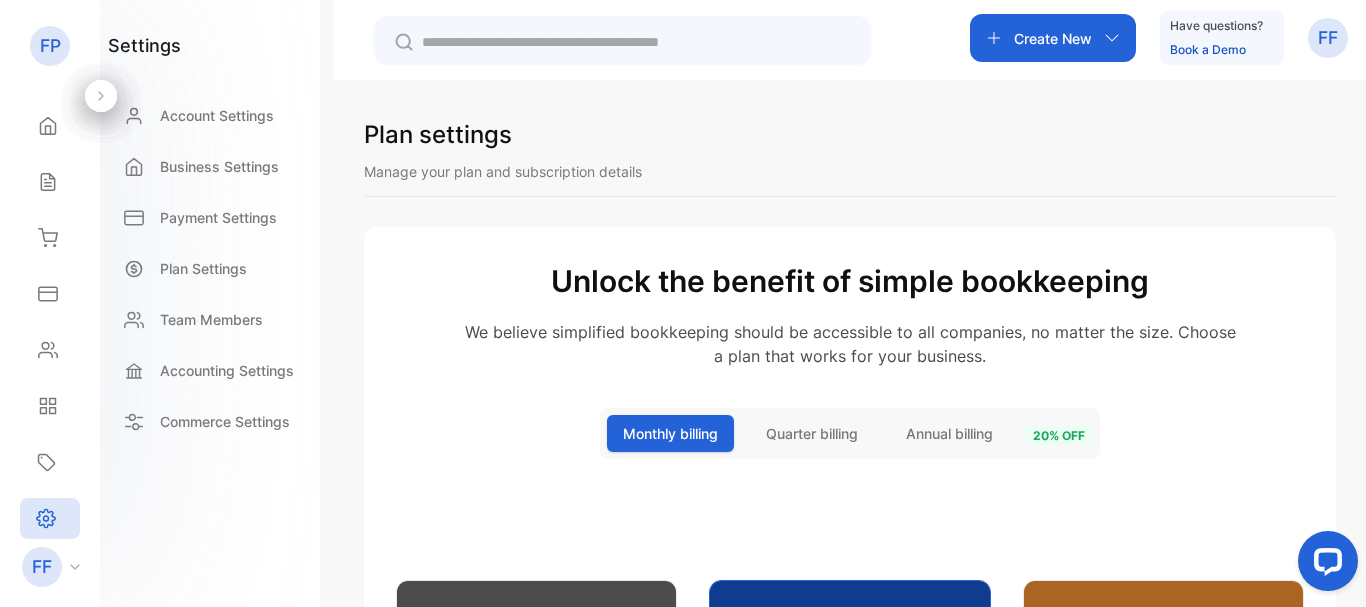 click on "FF" at bounding box center (56, 567) 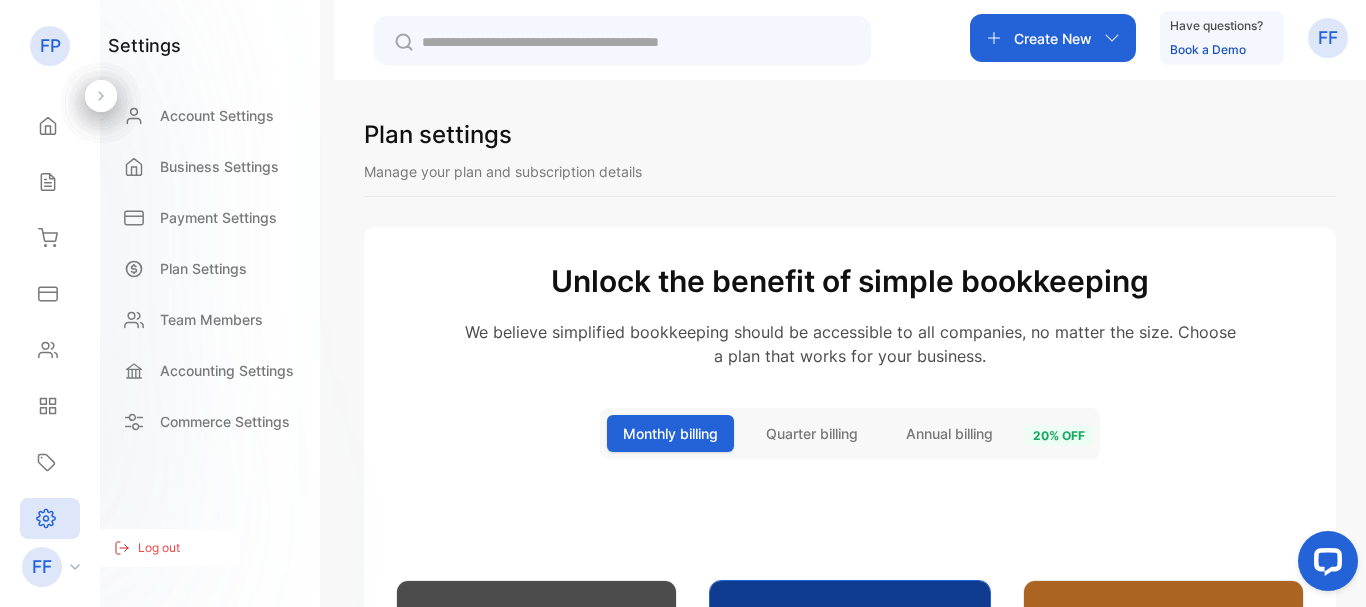 click on "Log out" at bounding box center (159, 548) 